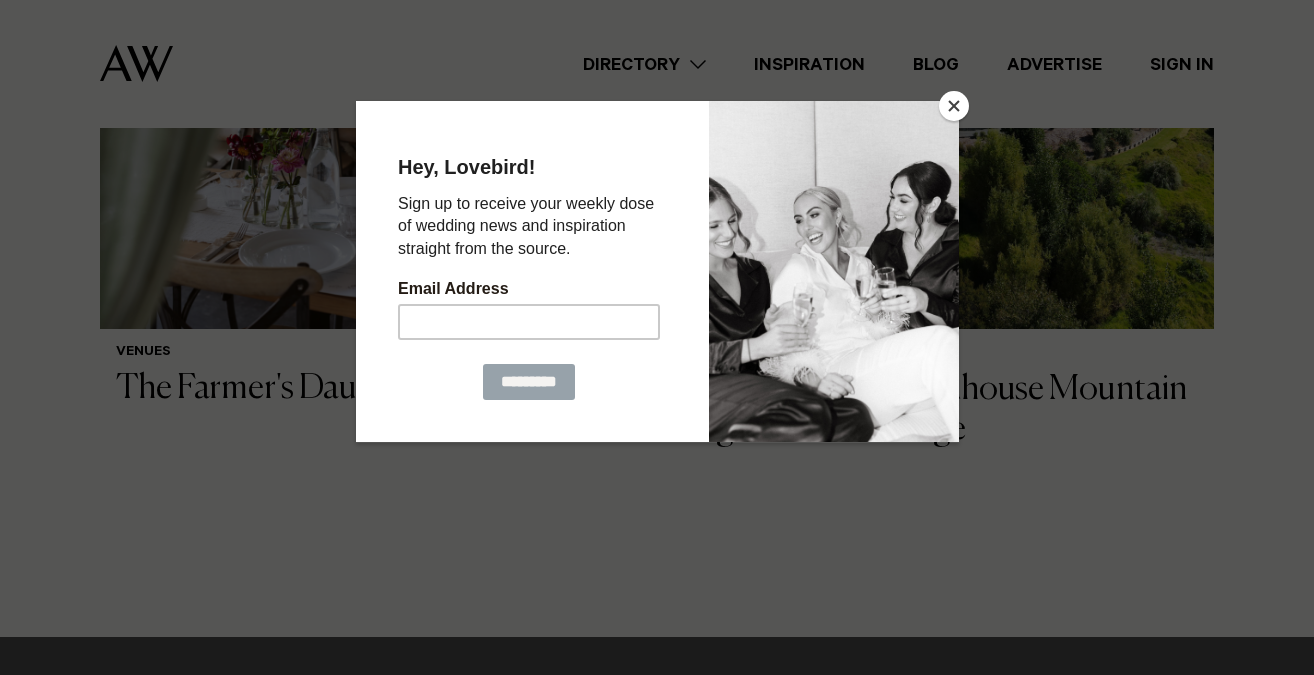 scroll, scrollTop: 638, scrollLeft: 0, axis: vertical 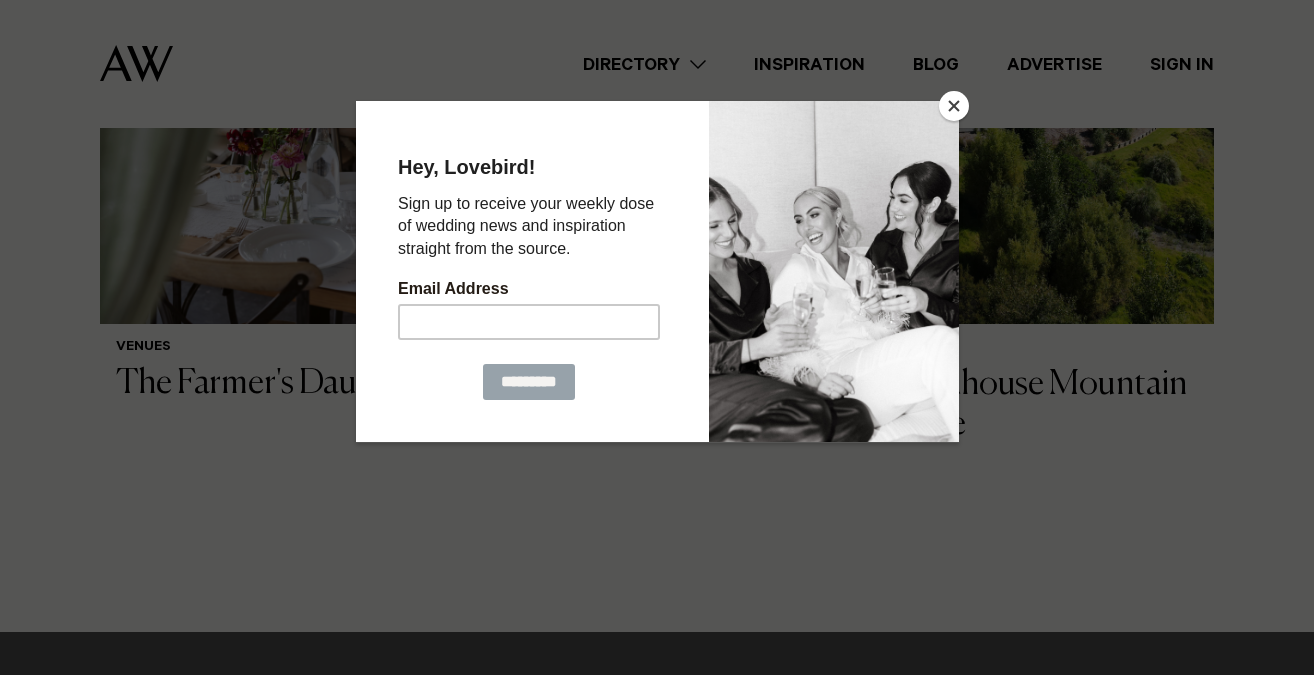 click at bounding box center (954, 106) 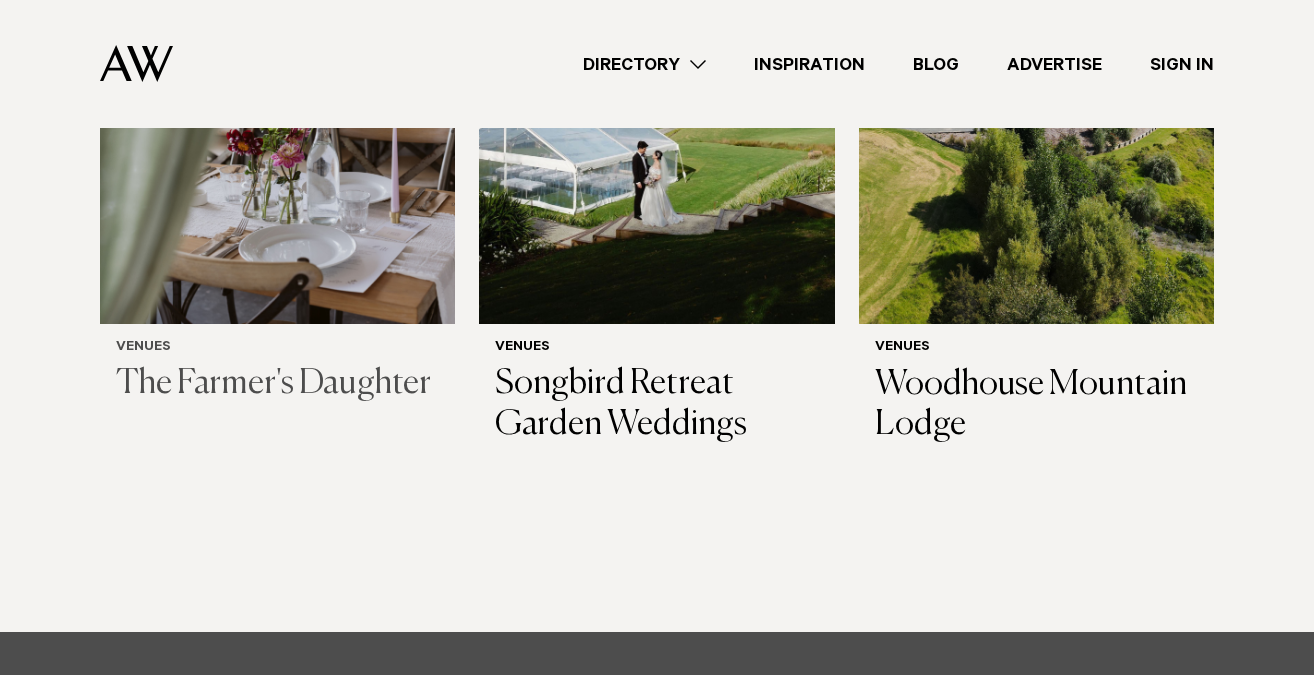 click at bounding box center (277, 85) 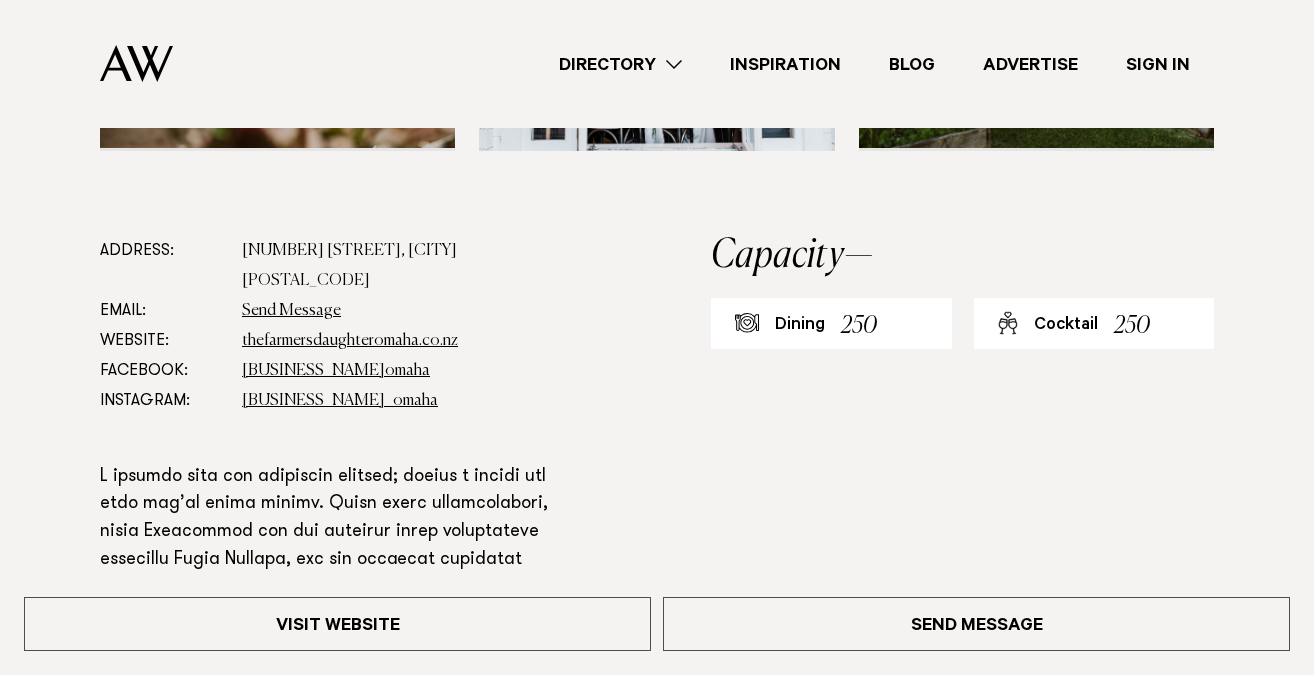 scroll, scrollTop: 942, scrollLeft: 0, axis: vertical 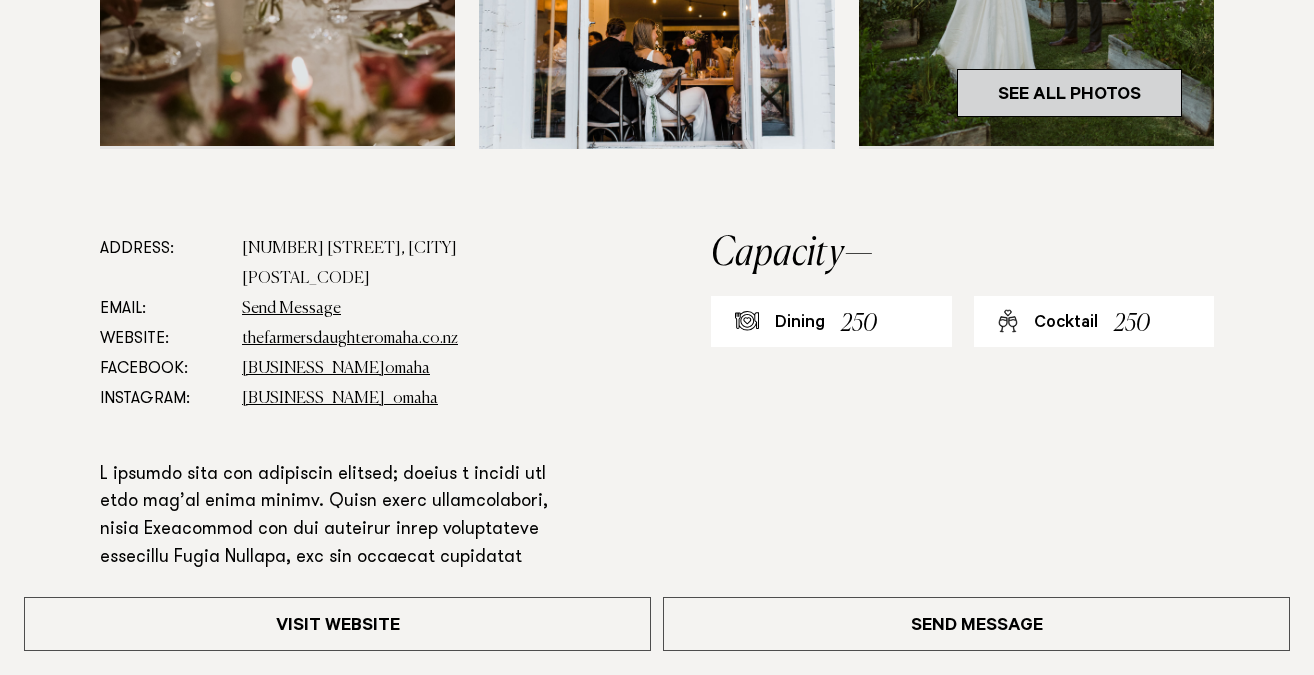 click on "See All Photos" at bounding box center [1069, 93] 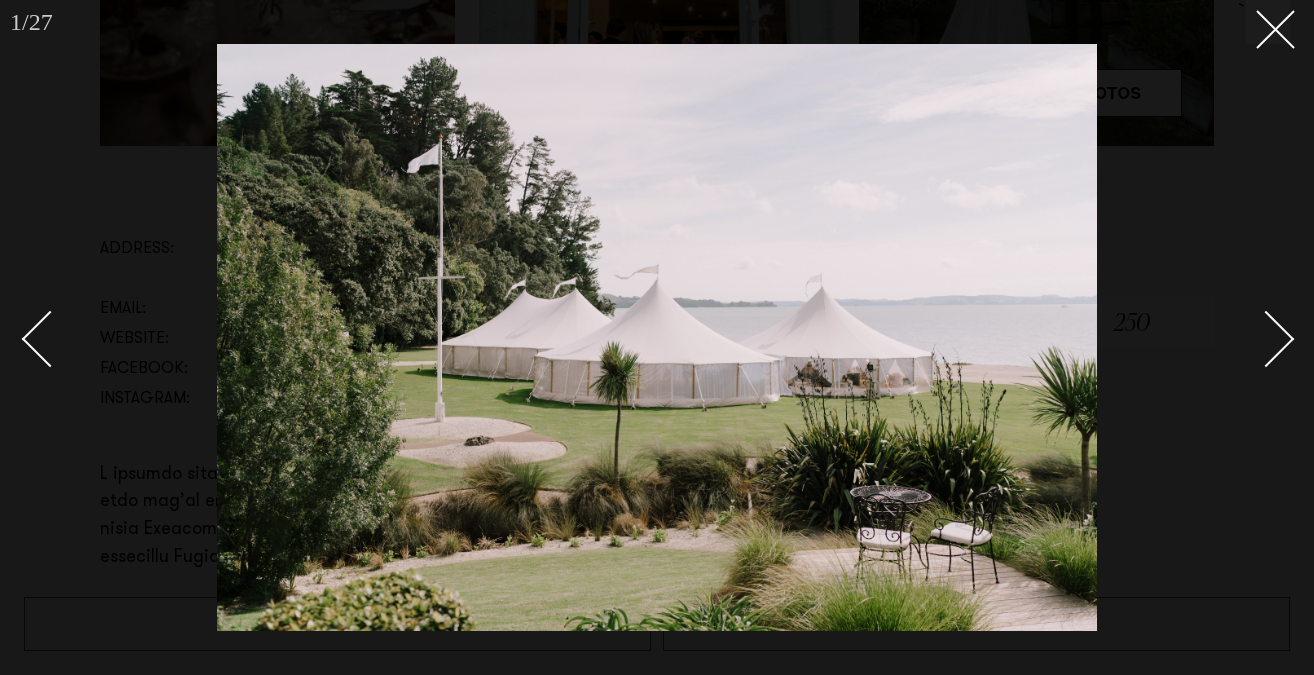 click at bounding box center (1255, 338) 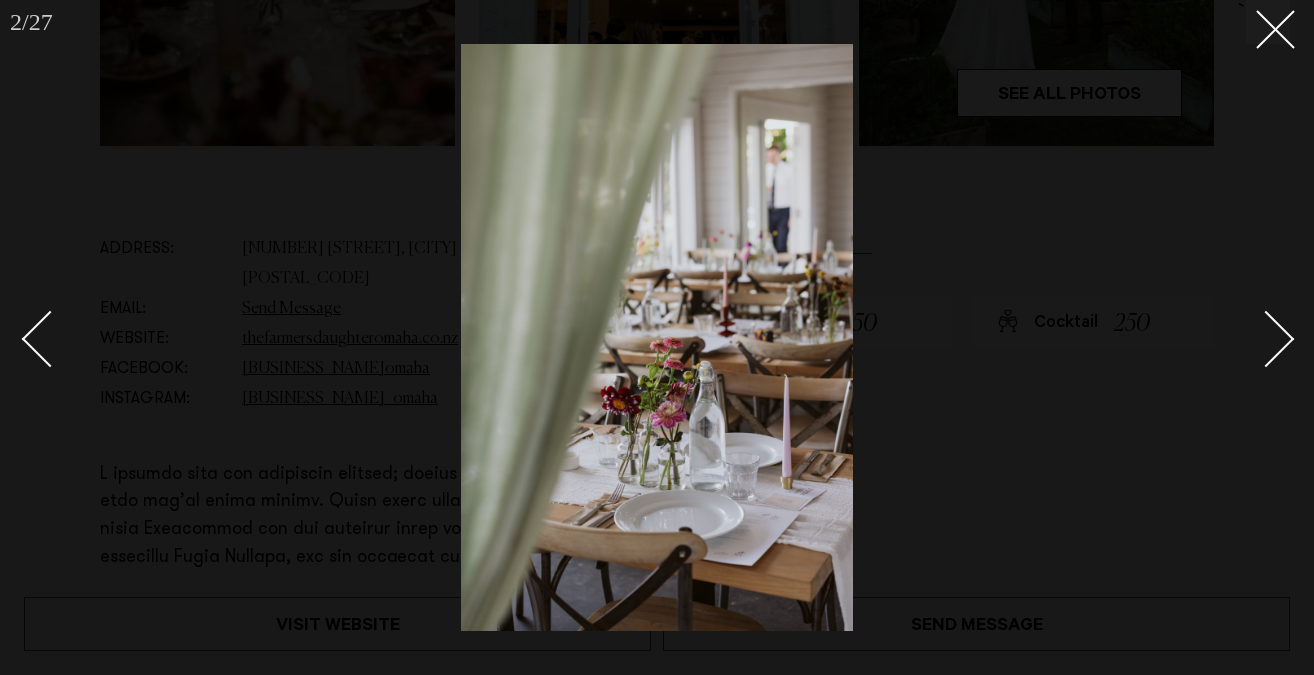 click at bounding box center [1255, 338] 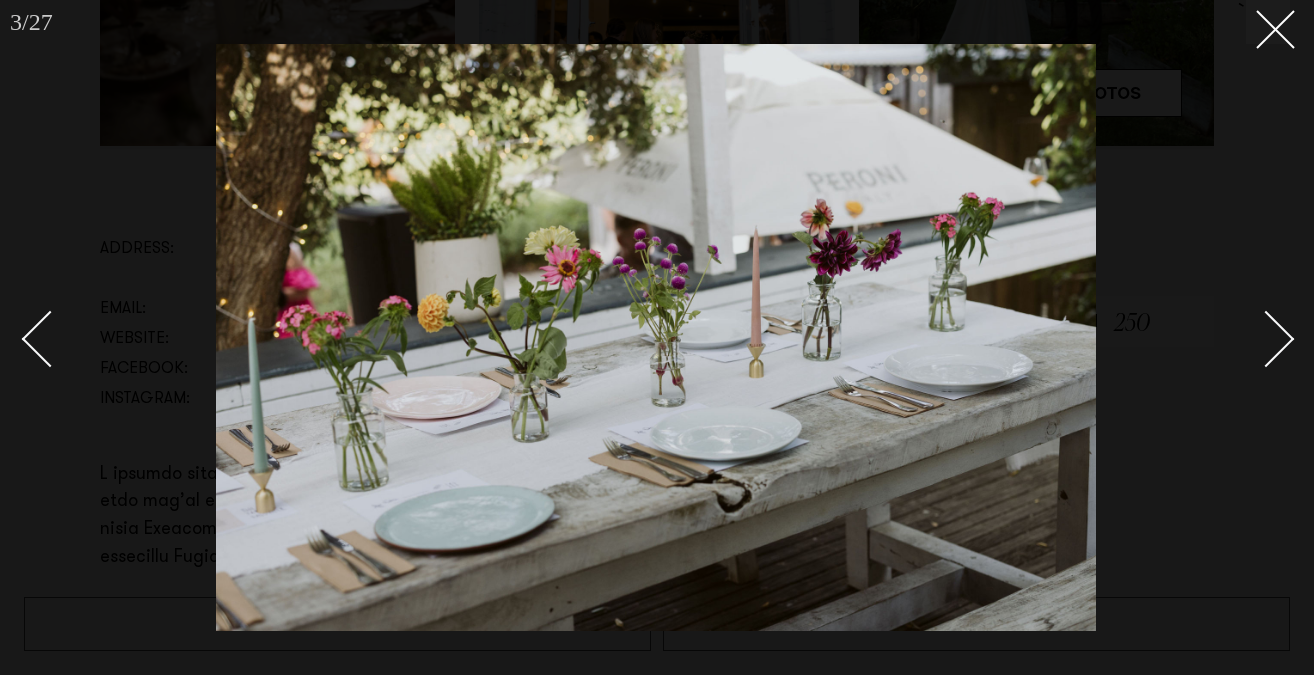 click at bounding box center [1255, 338] 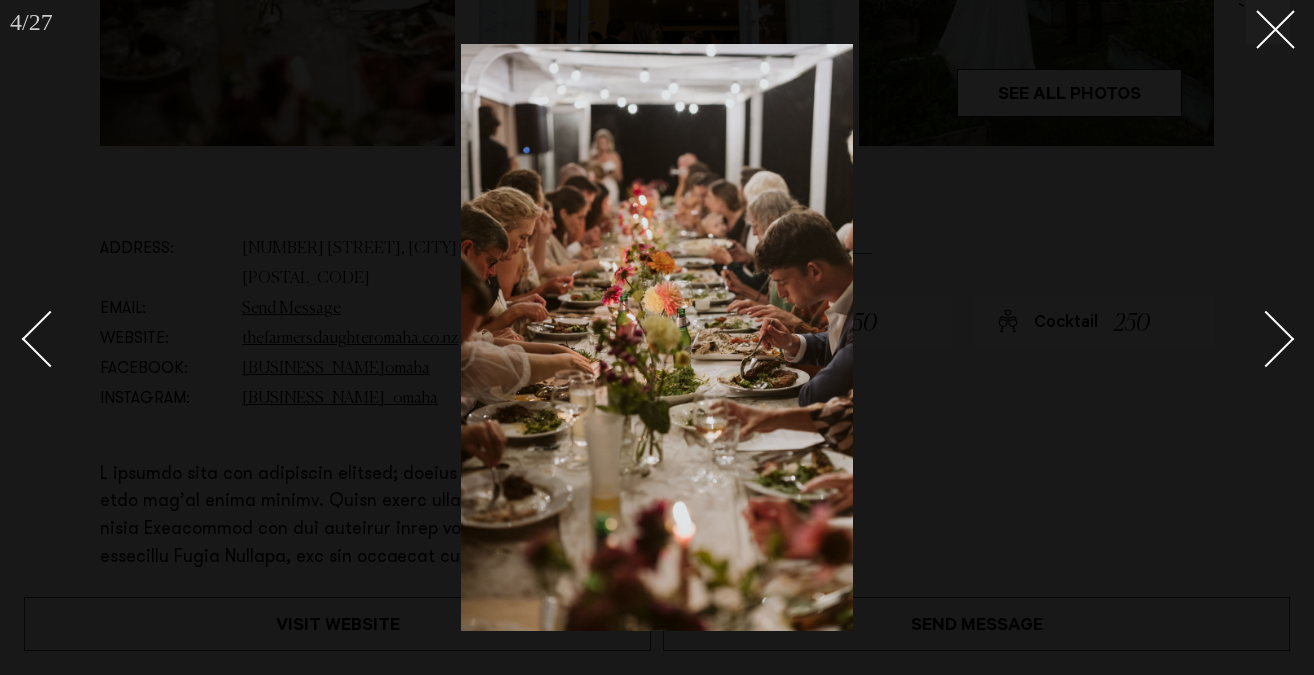 click at bounding box center (1255, 338) 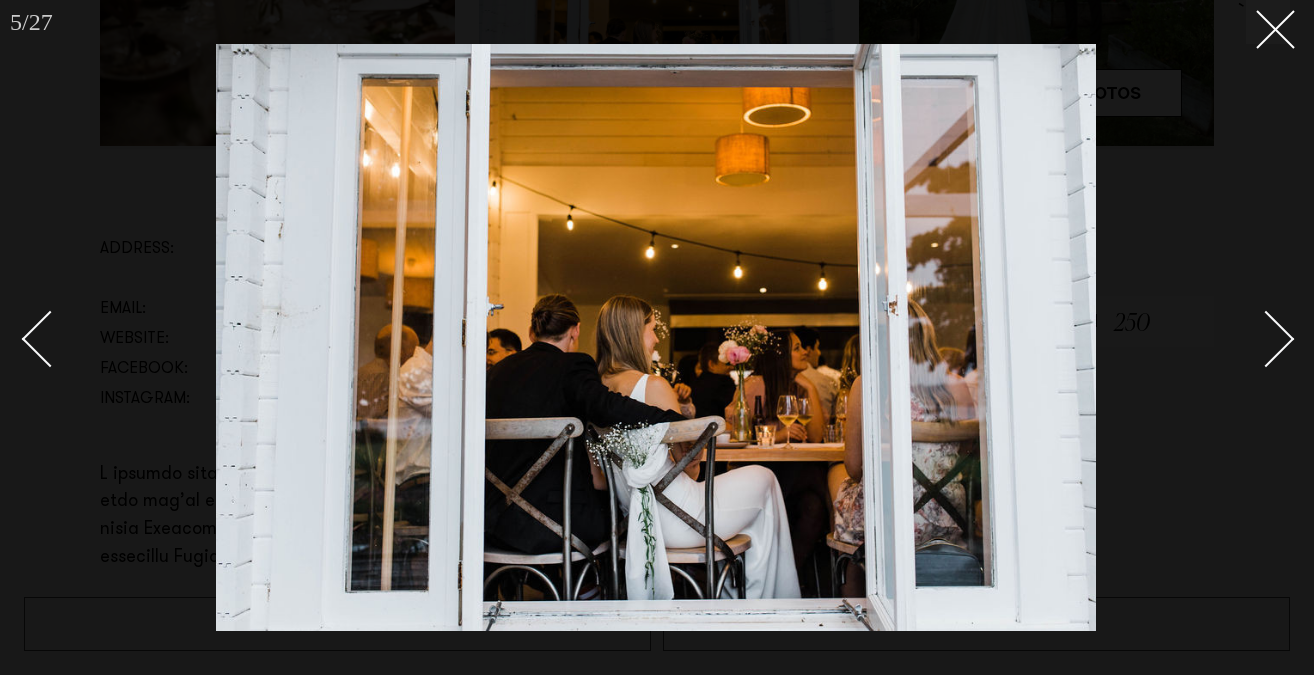 click at bounding box center (1255, 338) 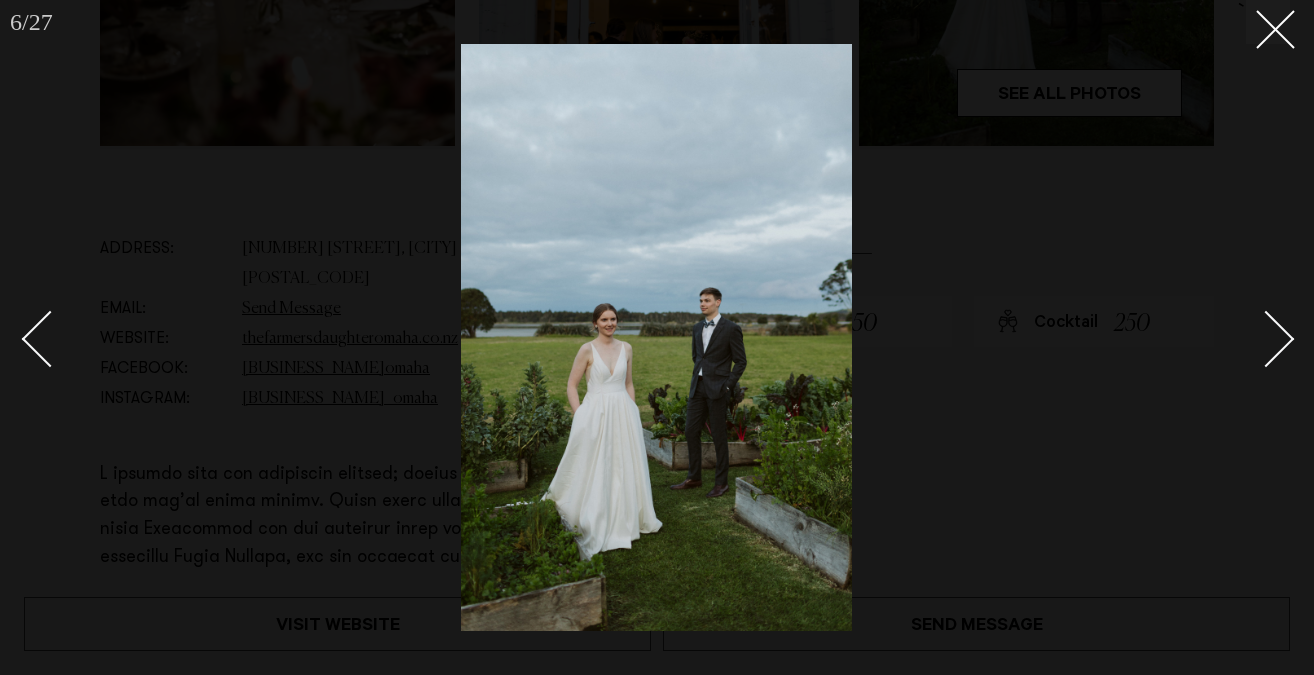 click at bounding box center (1255, 338) 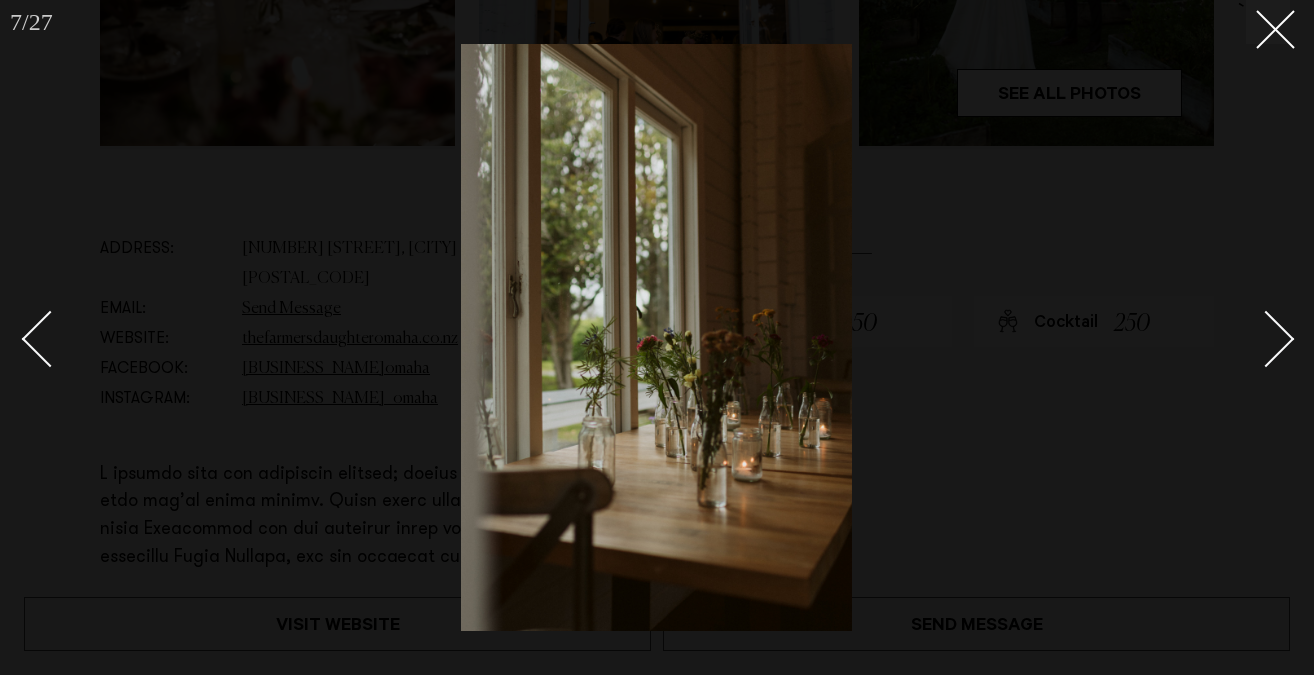 click at bounding box center (1255, 338) 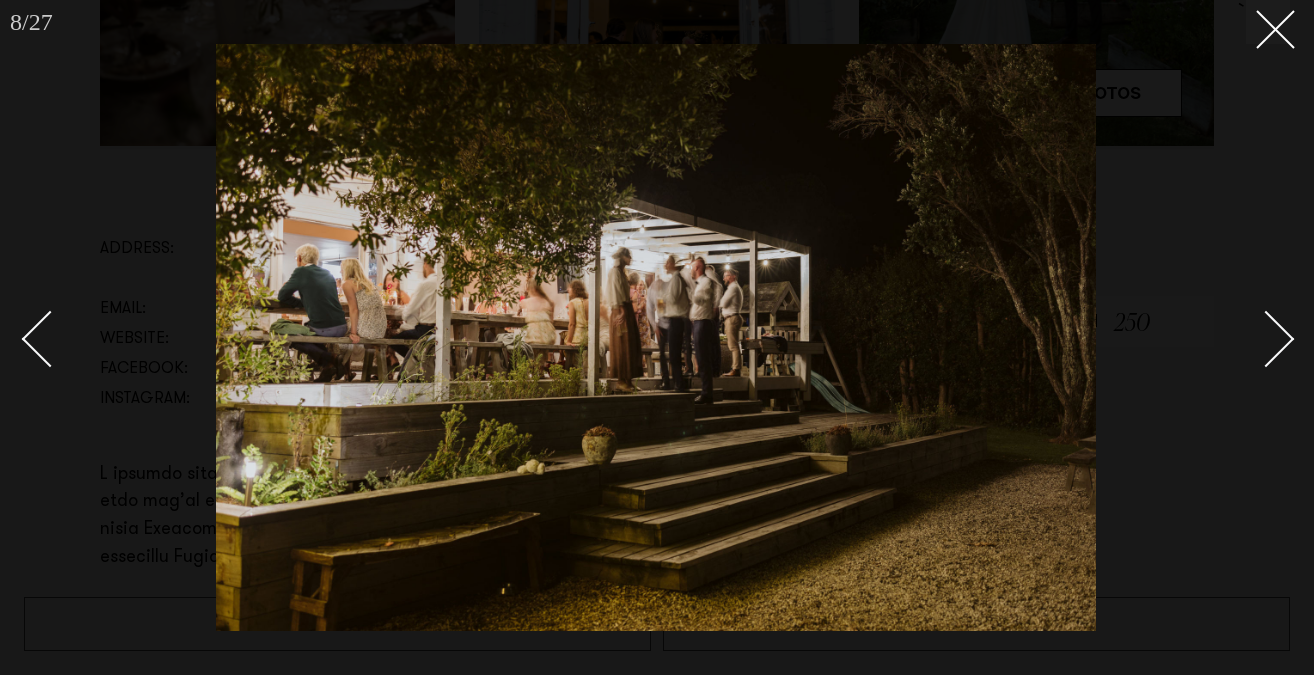 click at bounding box center [1255, 338] 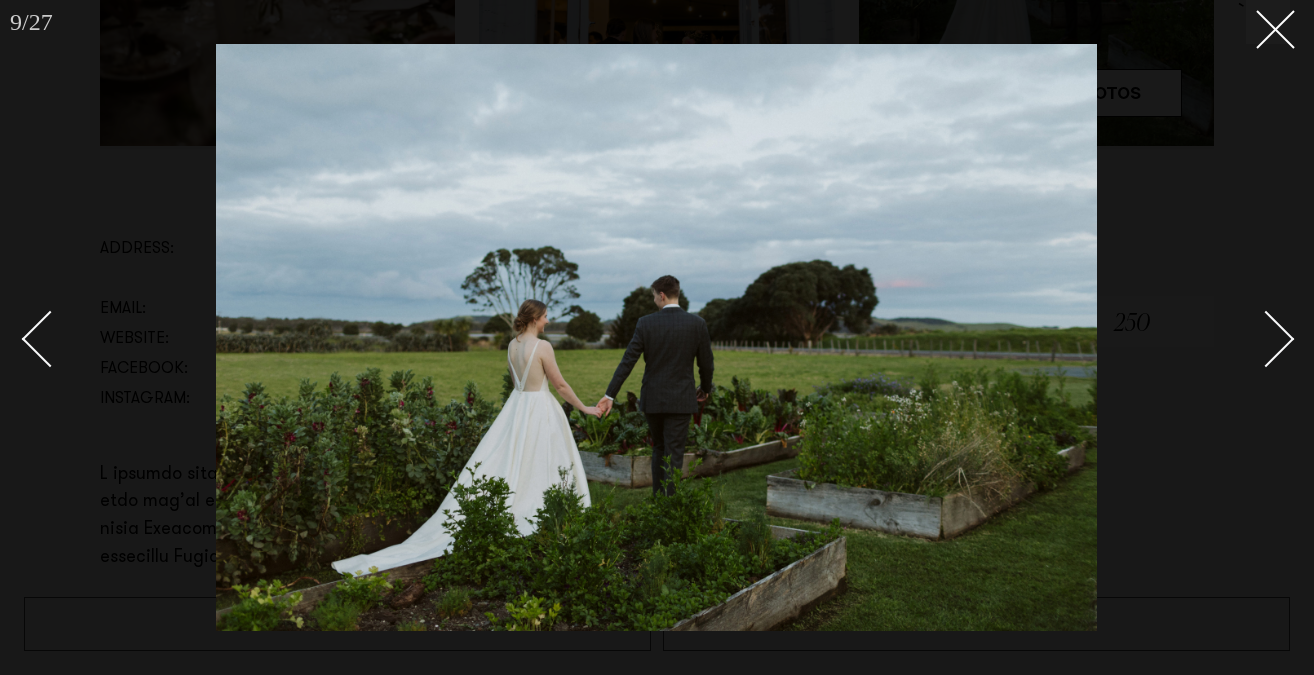 click at bounding box center (1255, 338) 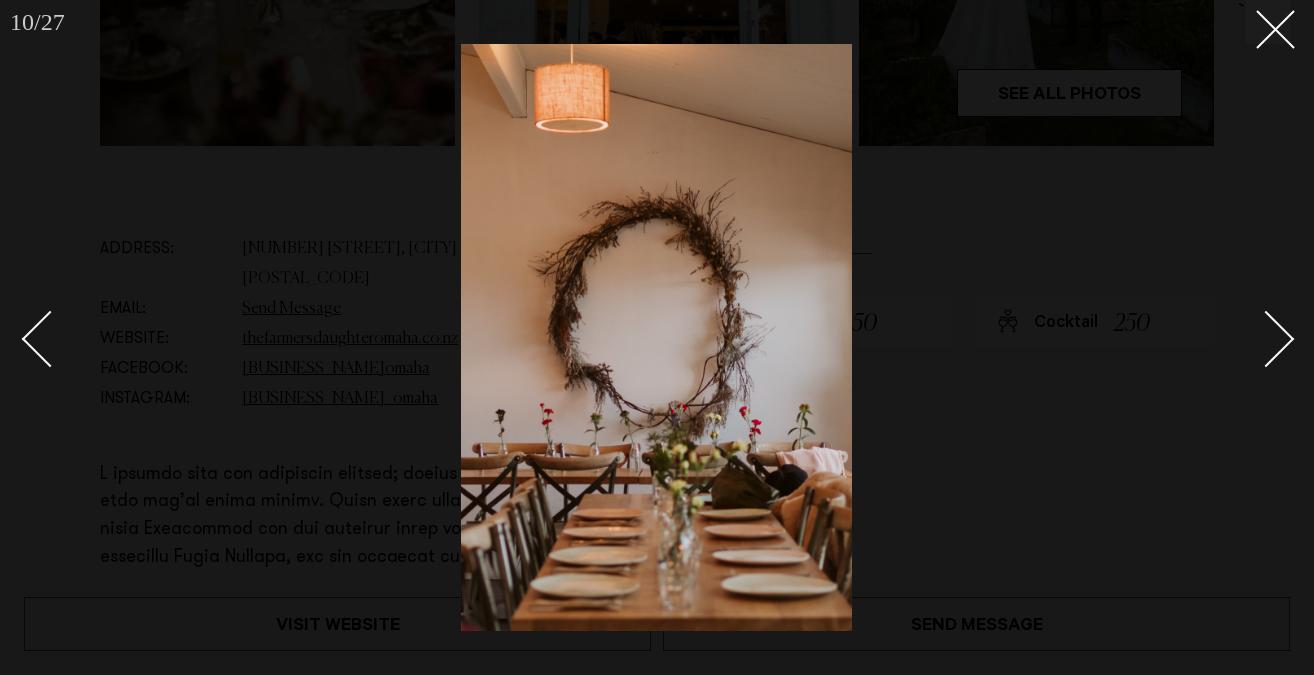 click at bounding box center (1255, 338) 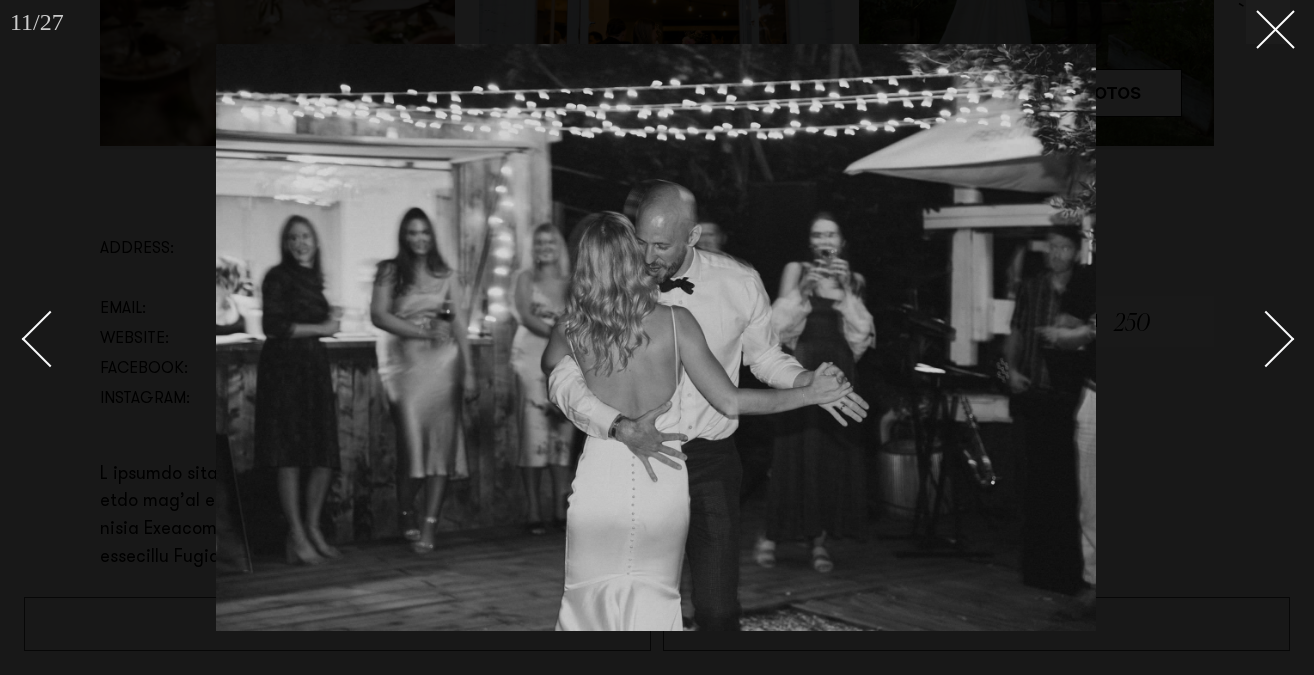 click at bounding box center [1255, 338] 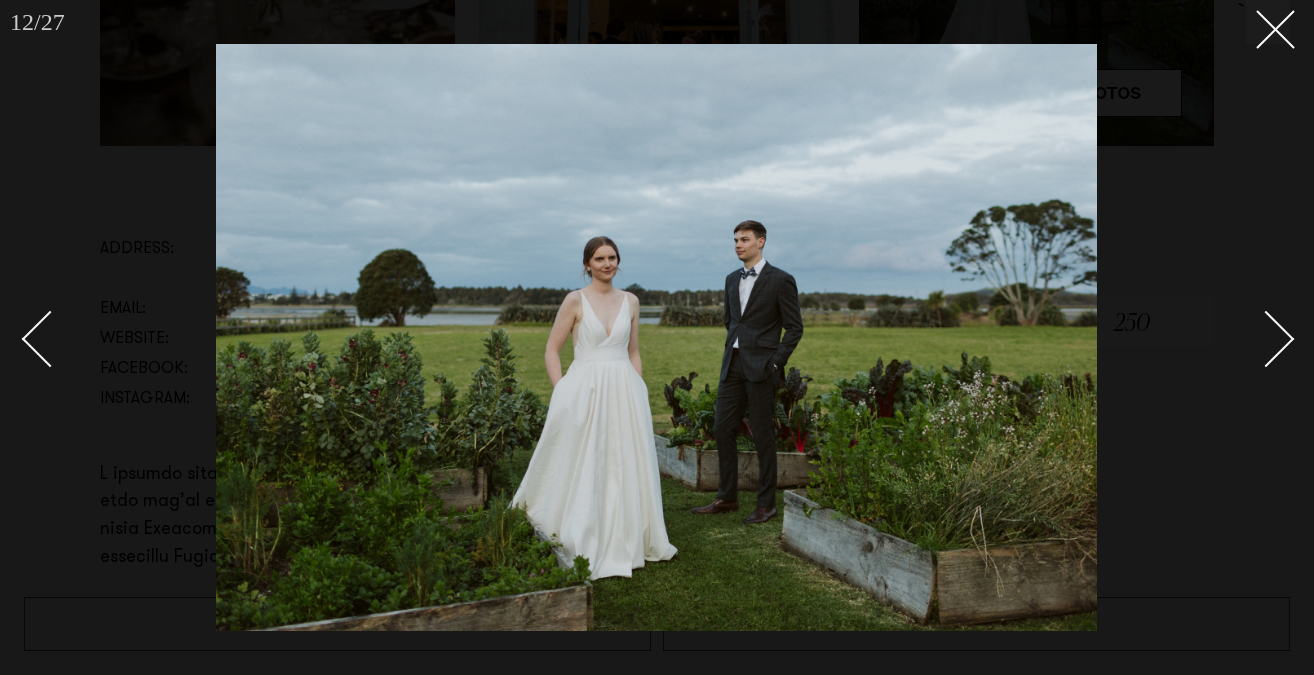 click at bounding box center [1255, 338] 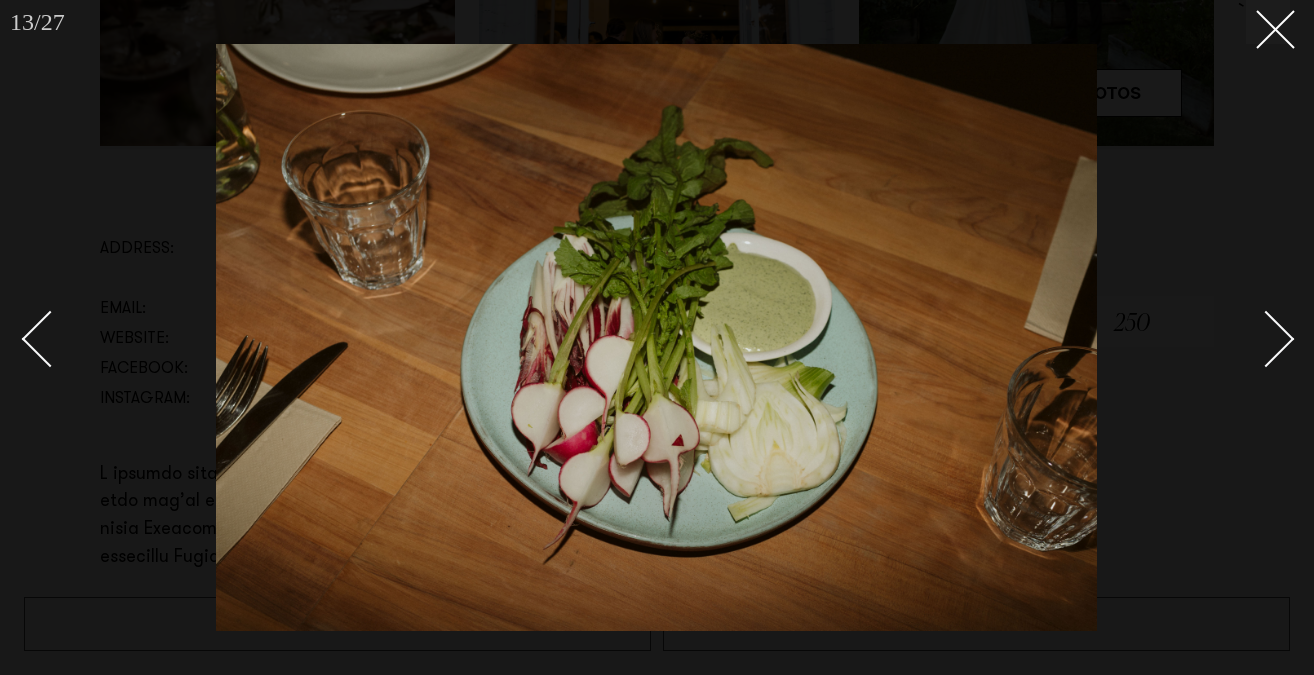 click at bounding box center (1255, 338) 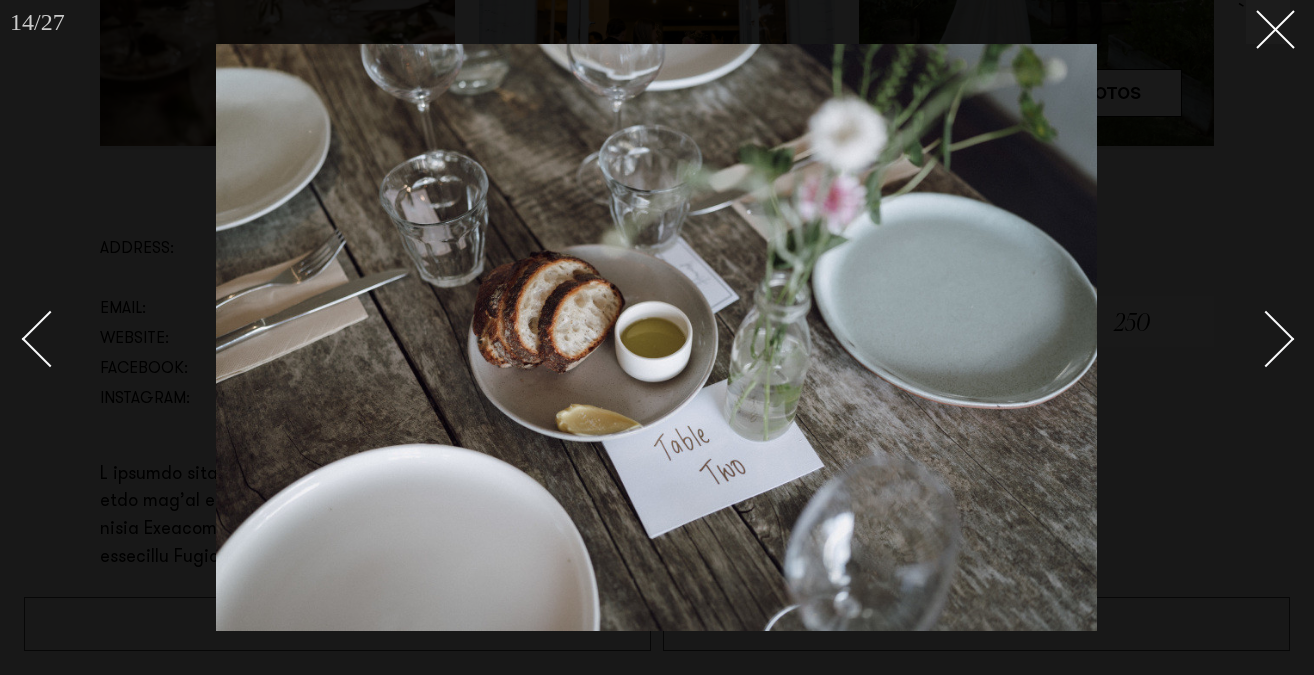 click at bounding box center (1255, 338) 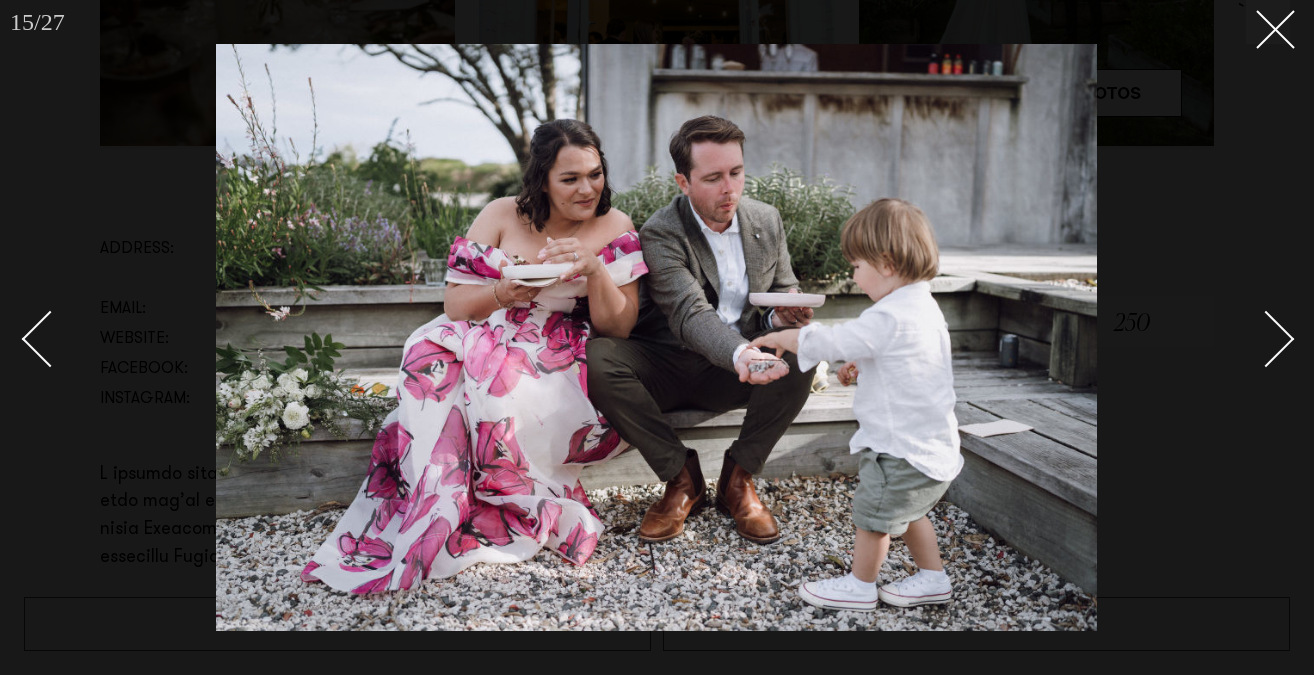 click at bounding box center [1255, 338] 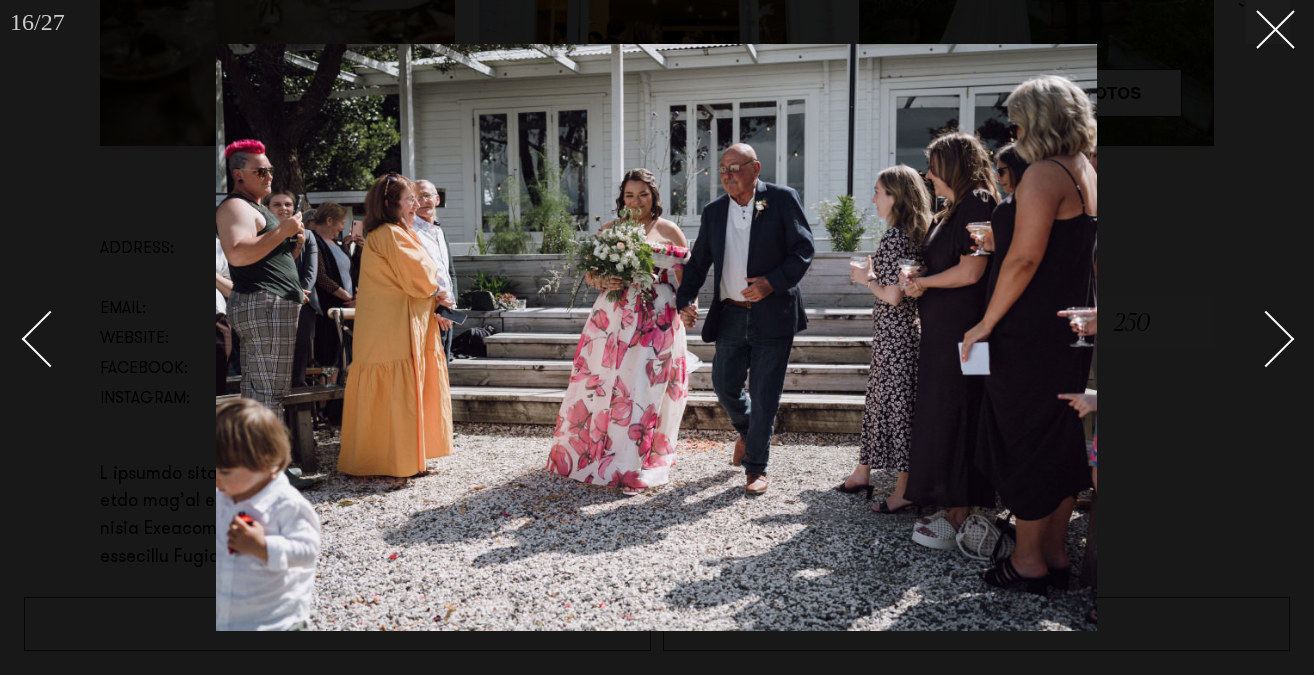 click at bounding box center [1255, 338] 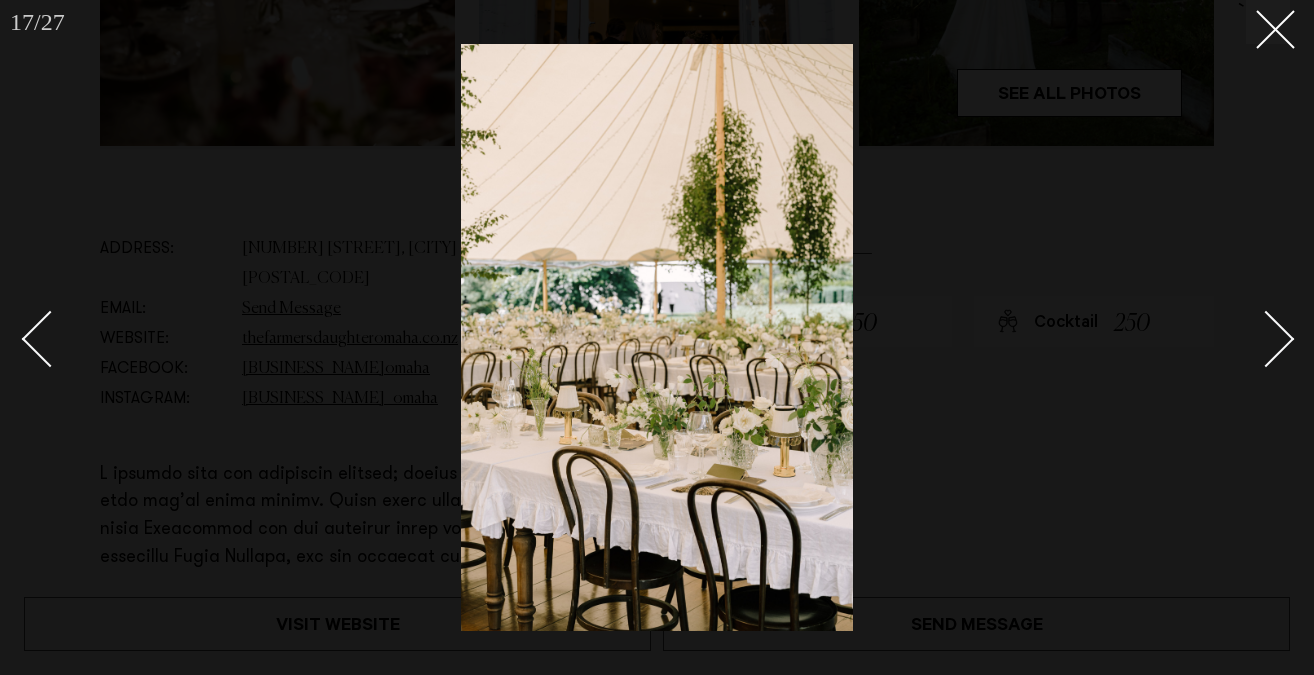 click at bounding box center (1255, 338) 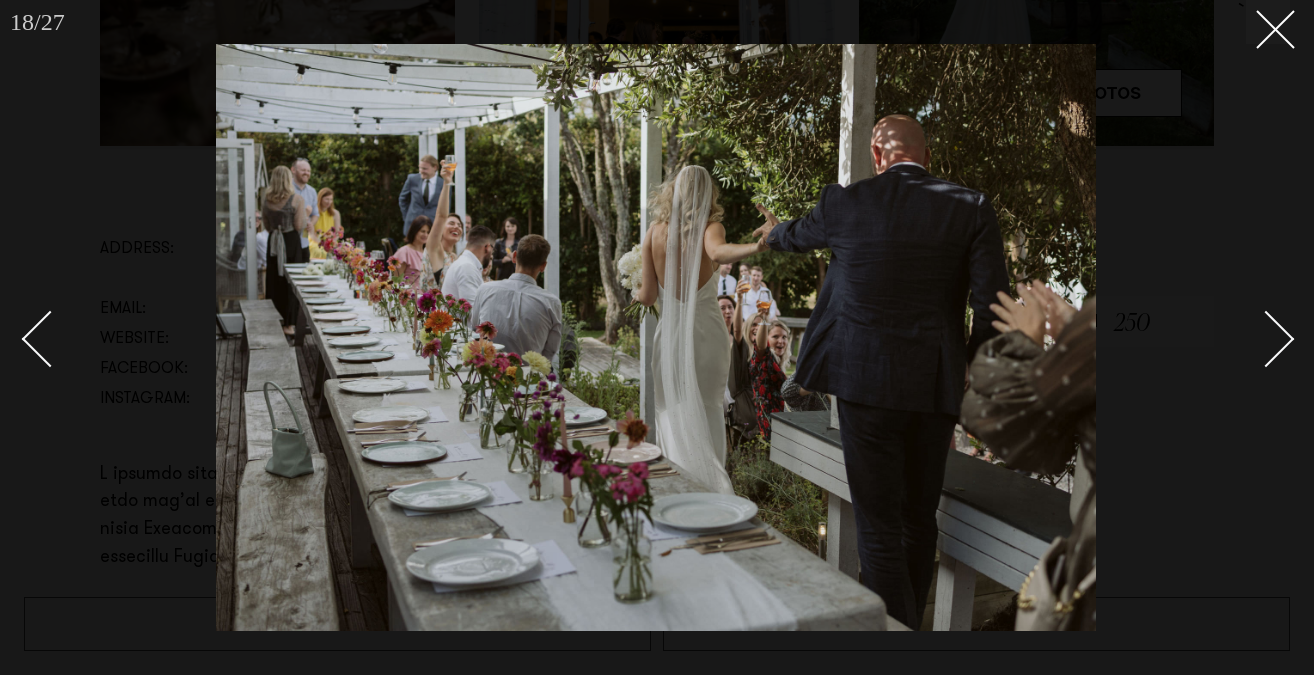 click at bounding box center [1255, 338] 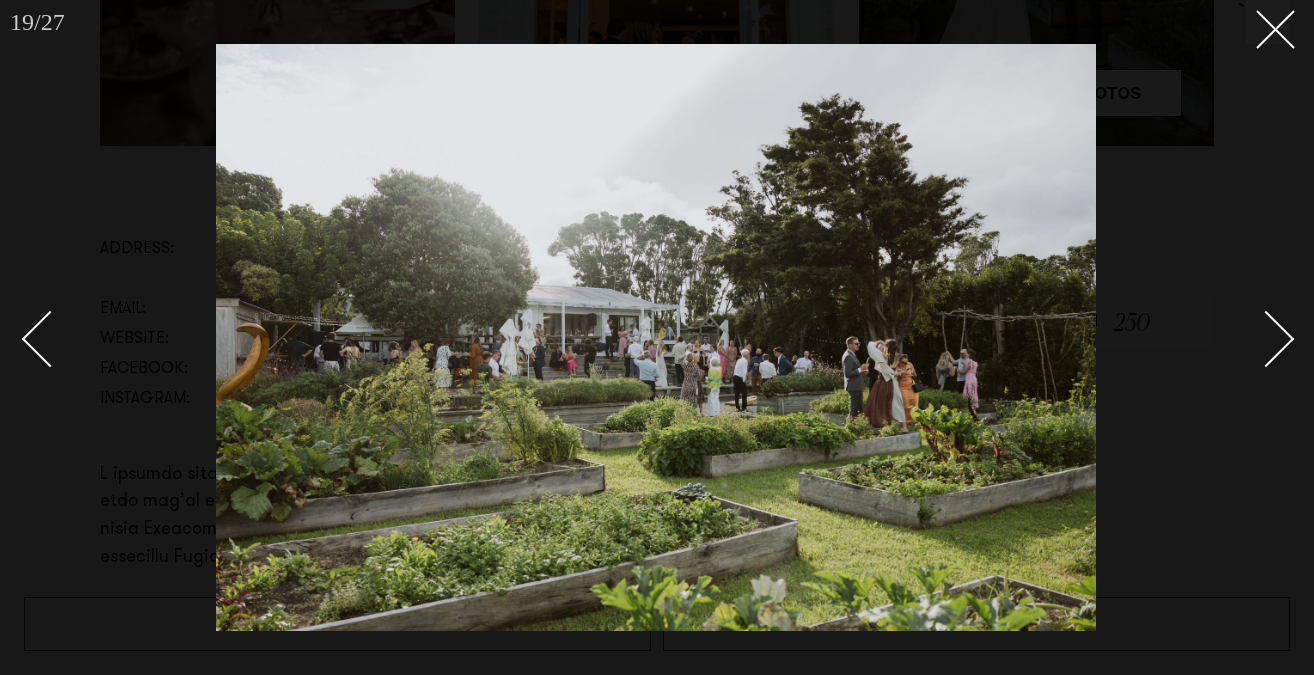click at bounding box center (1255, 338) 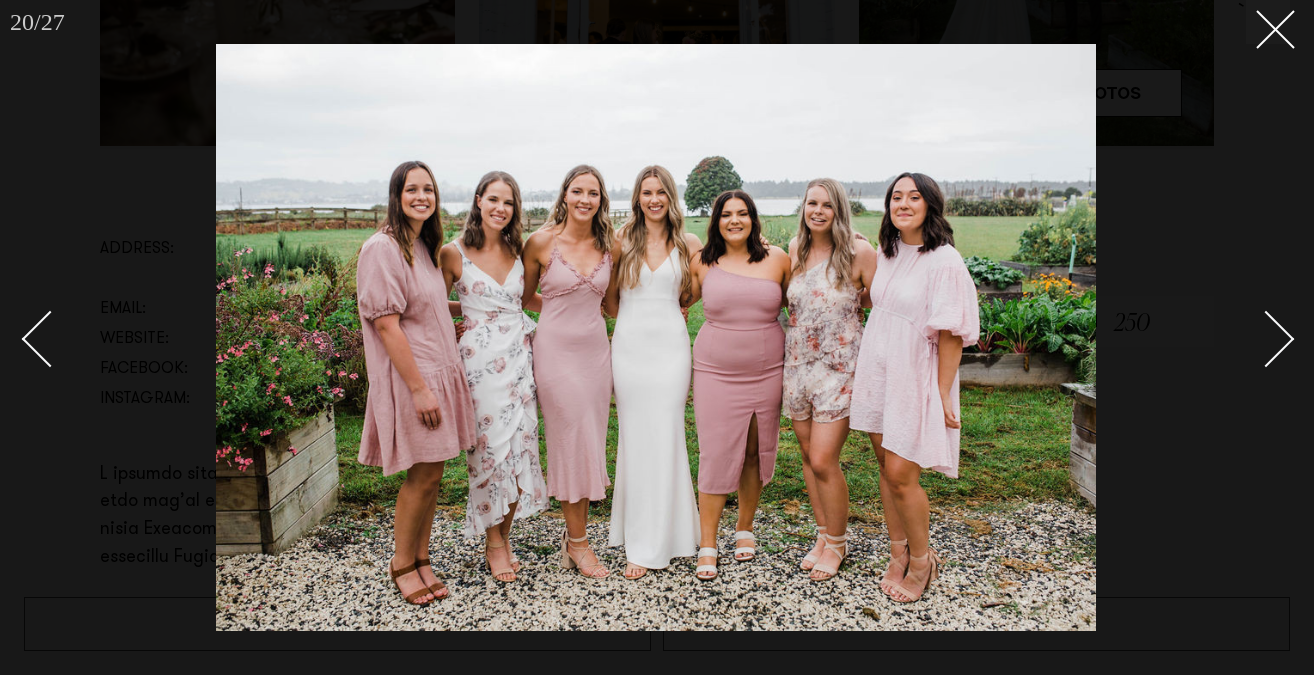 click at bounding box center [1255, 338] 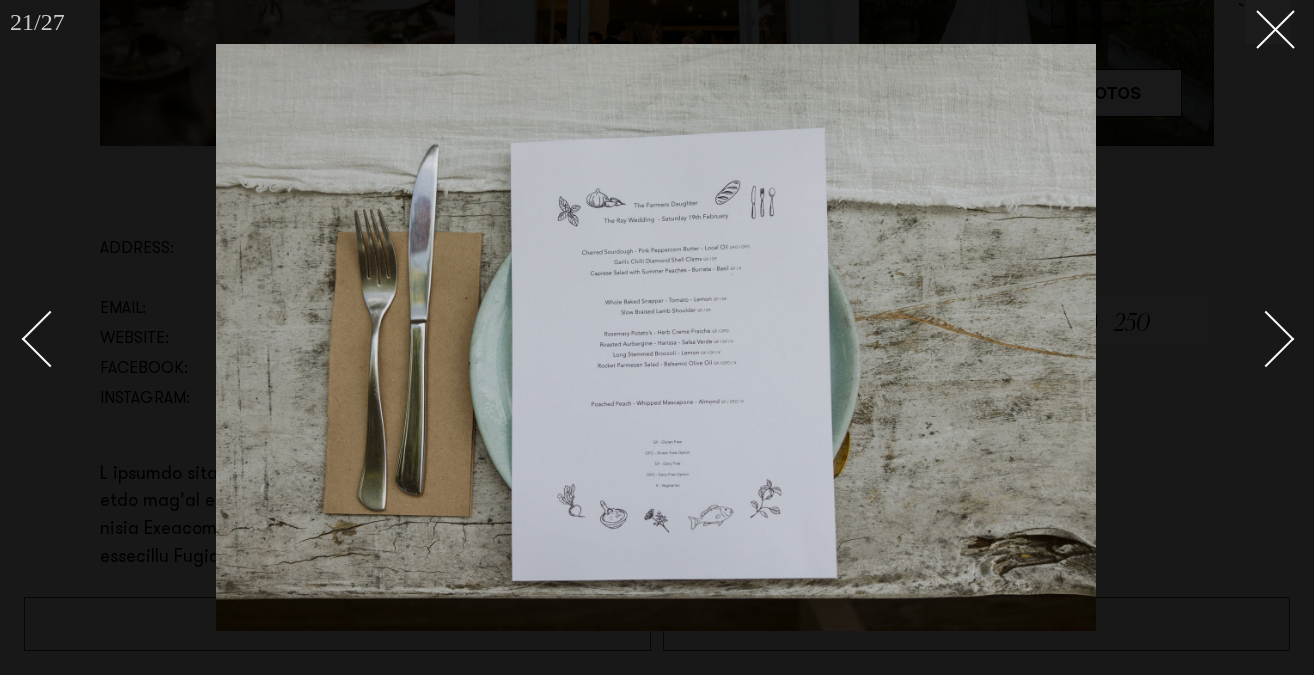 click at bounding box center (1255, 338) 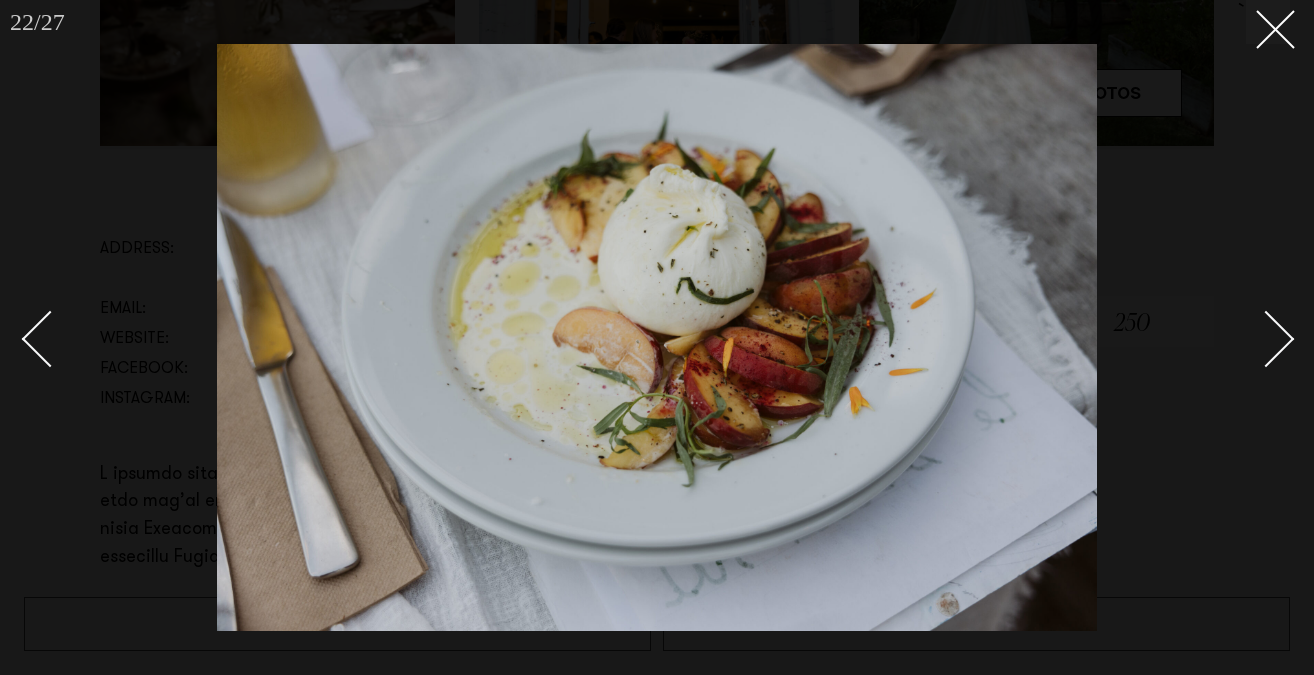 click at bounding box center [1255, 338] 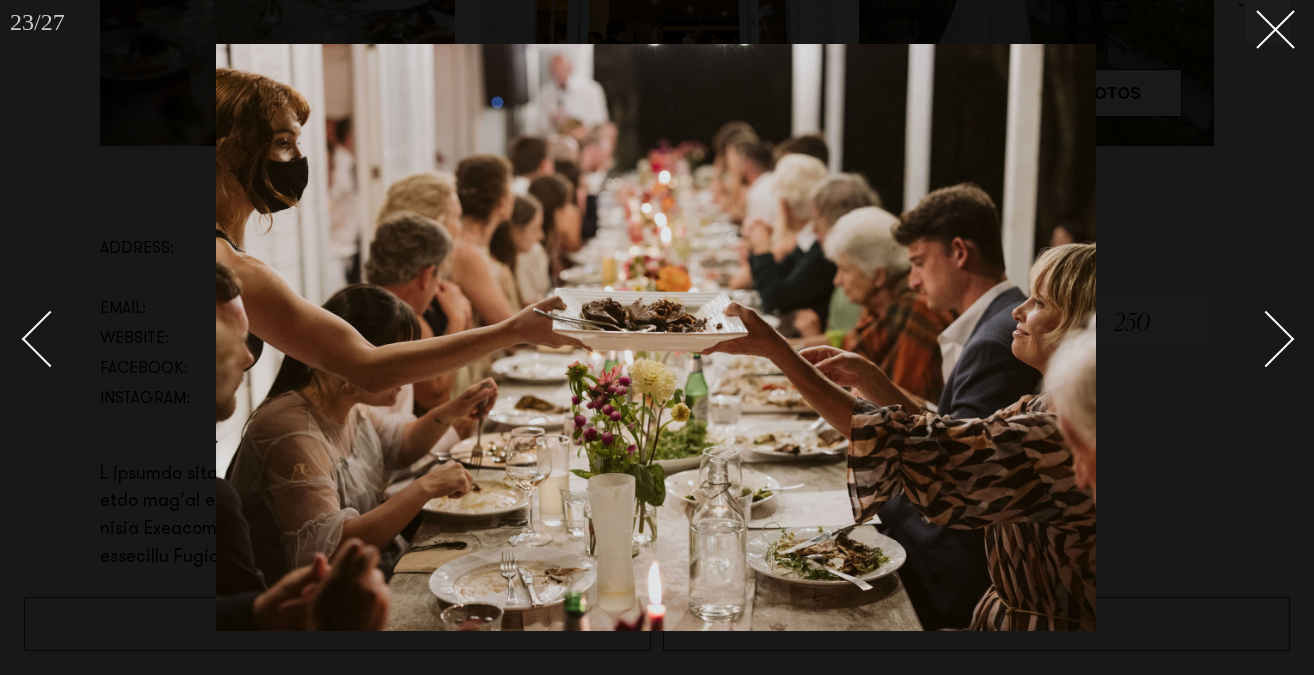 click at bounding box center [1255, 338] 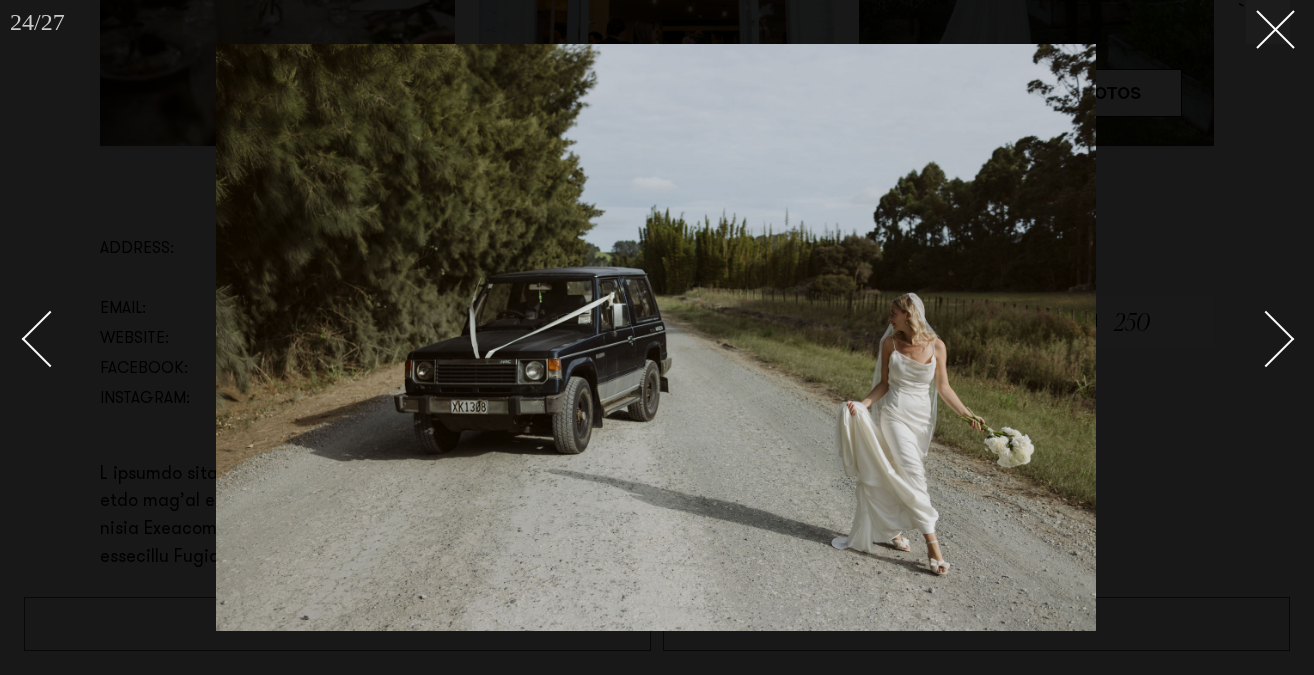 click at bounding box center [1255, 338] 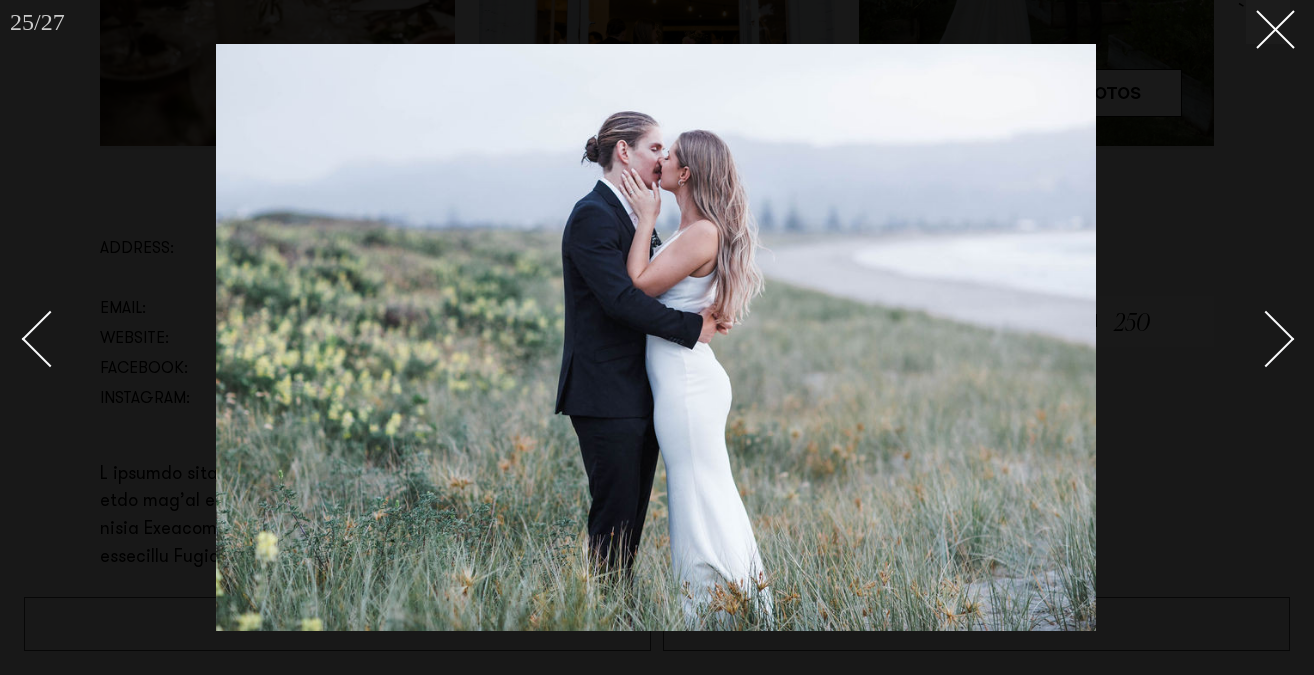 click at bounding box center (1255, 338) 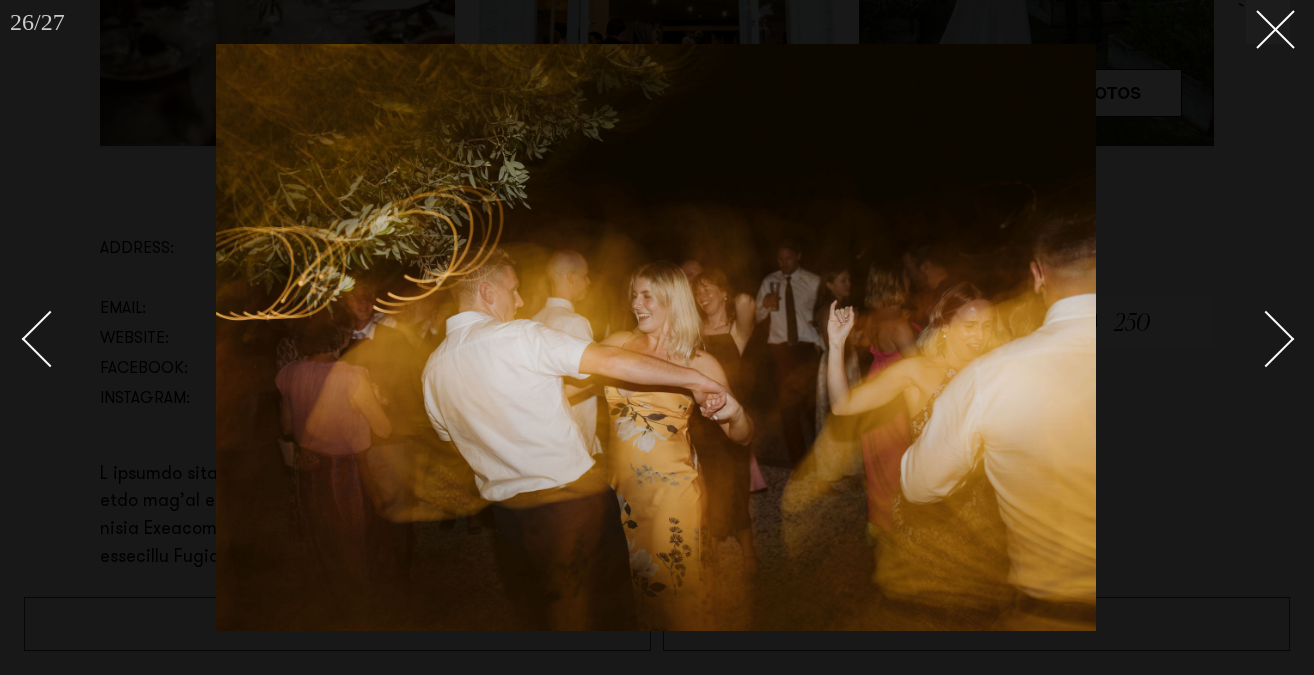 click at bounding box center [1255, 338] 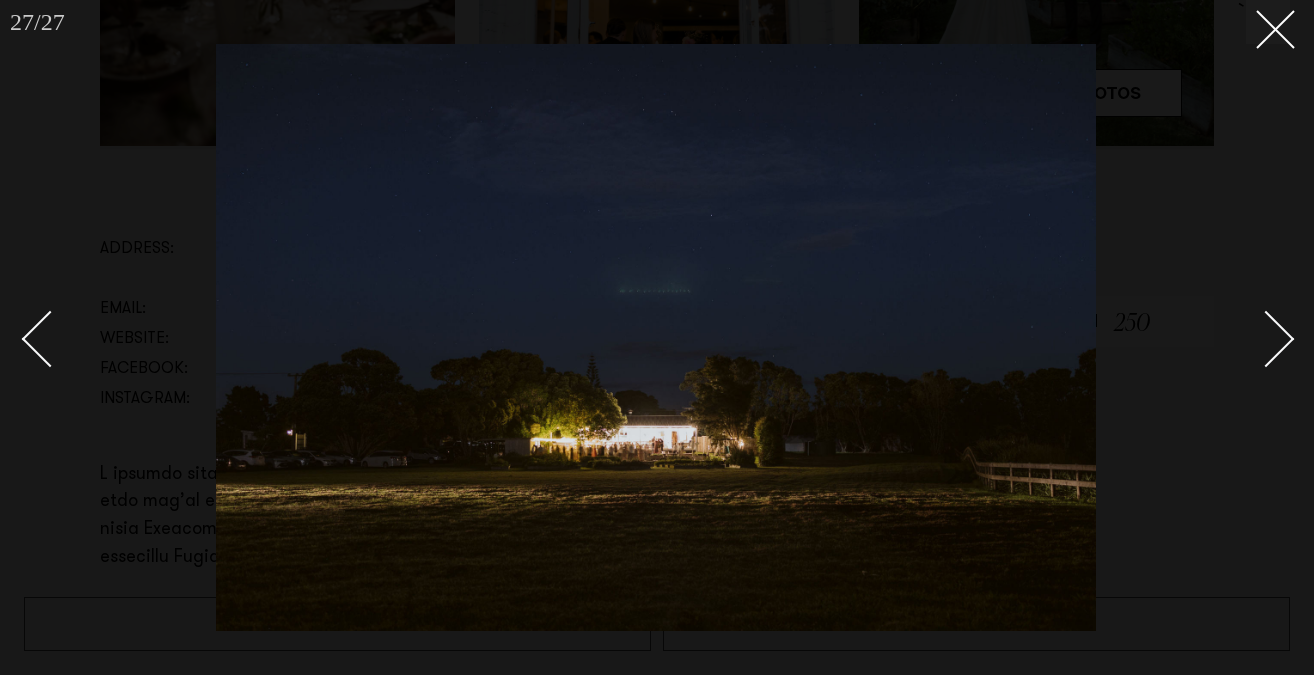 click at bounding box center (1255, 338) 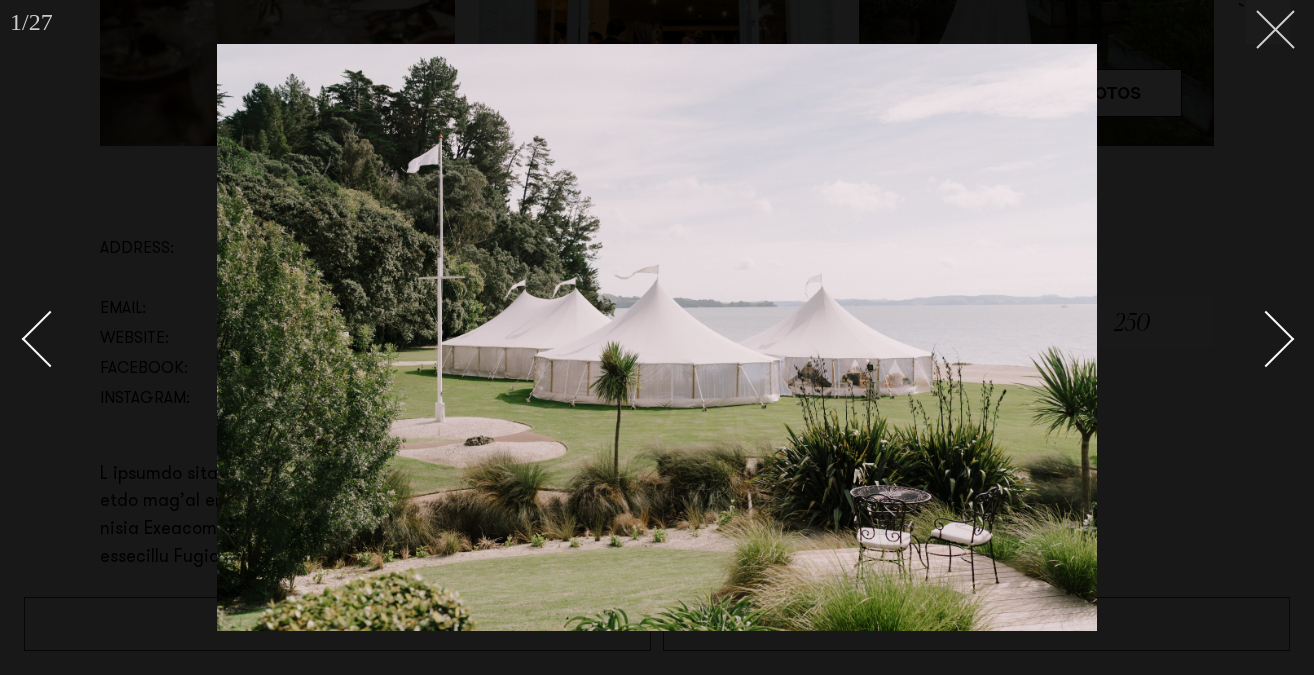 click at bounding box center (1268, 22) 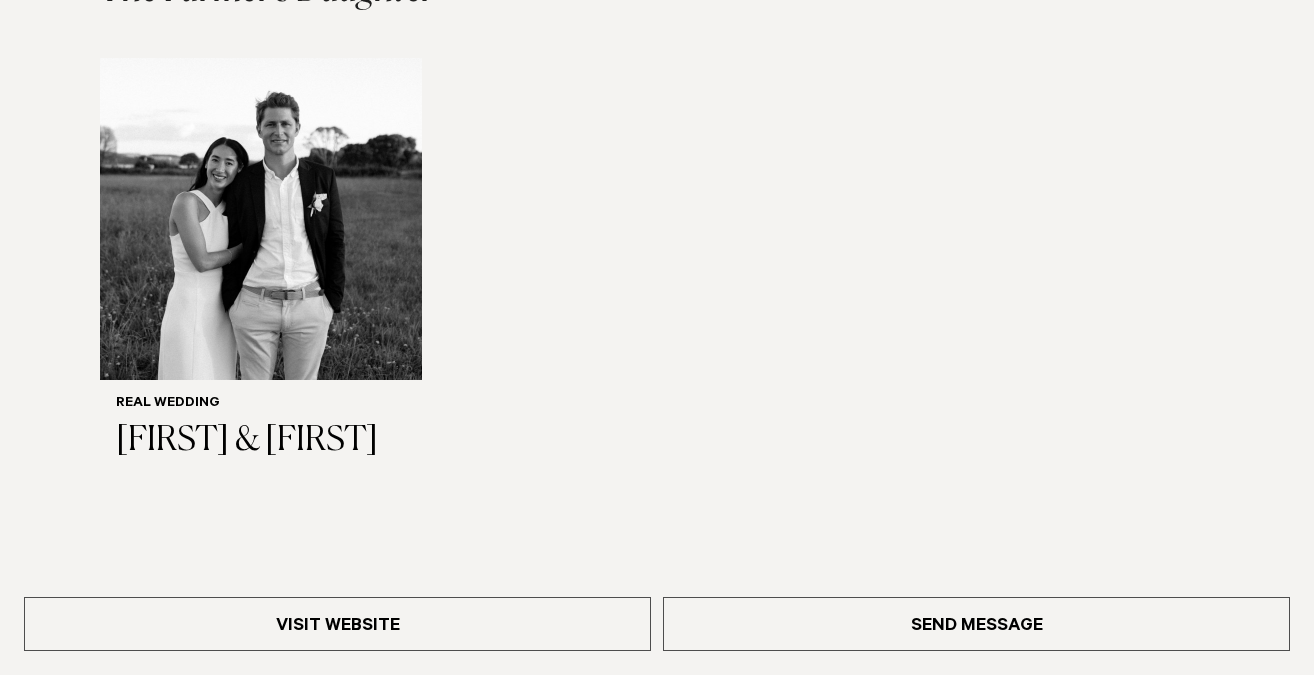 scroll, scrollTop: 2330, scrollLeft: 0, axis: vertical 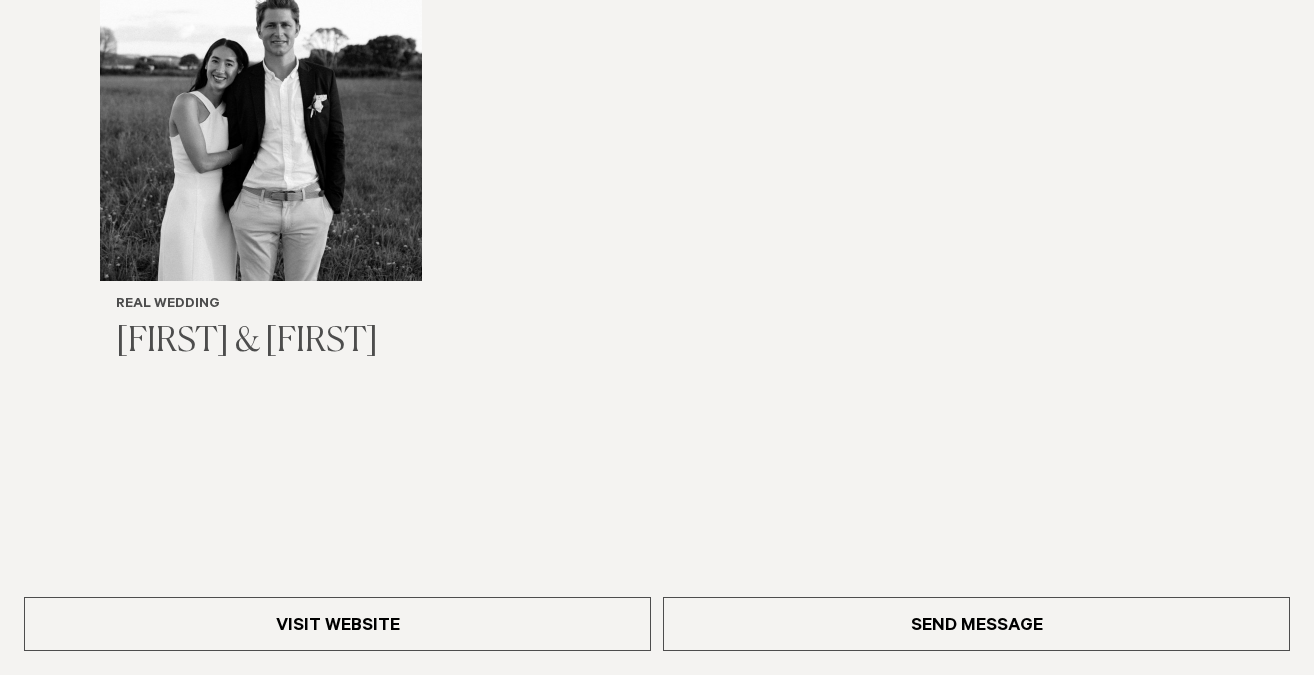 click at bounding box center (261, 120) 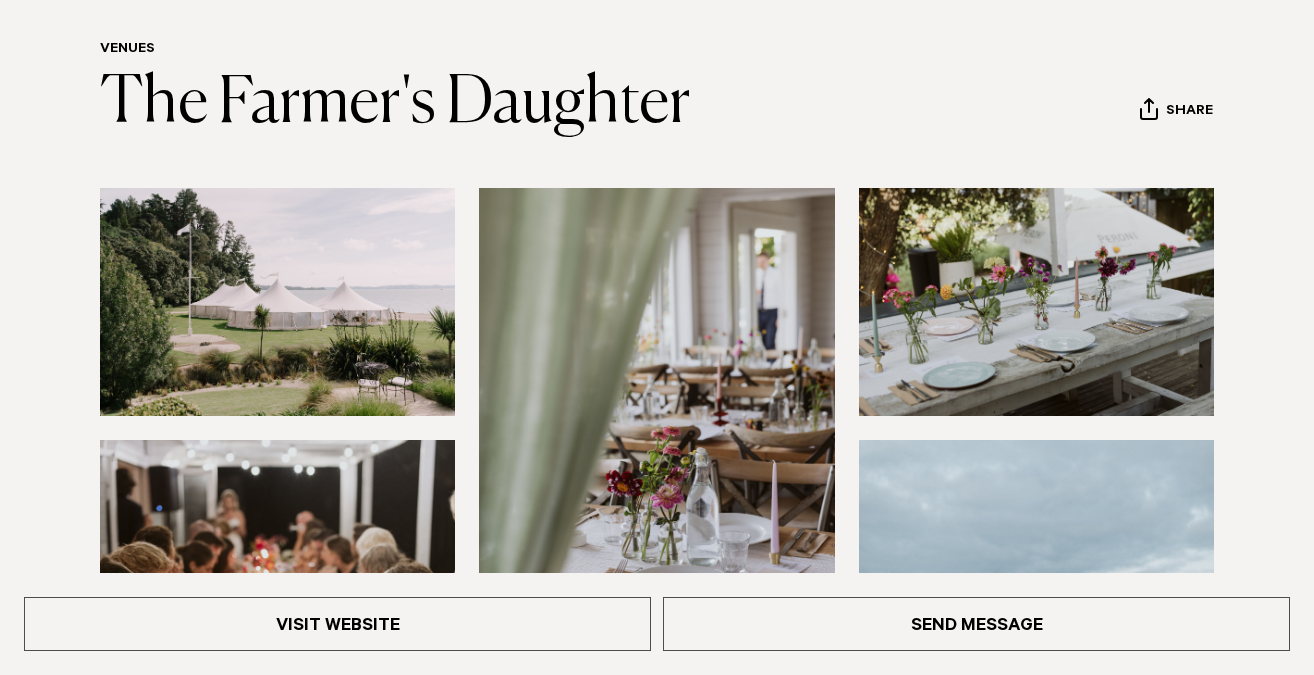 scroll, scrollTop: 216, scrollLeft: 0, axis: vertical 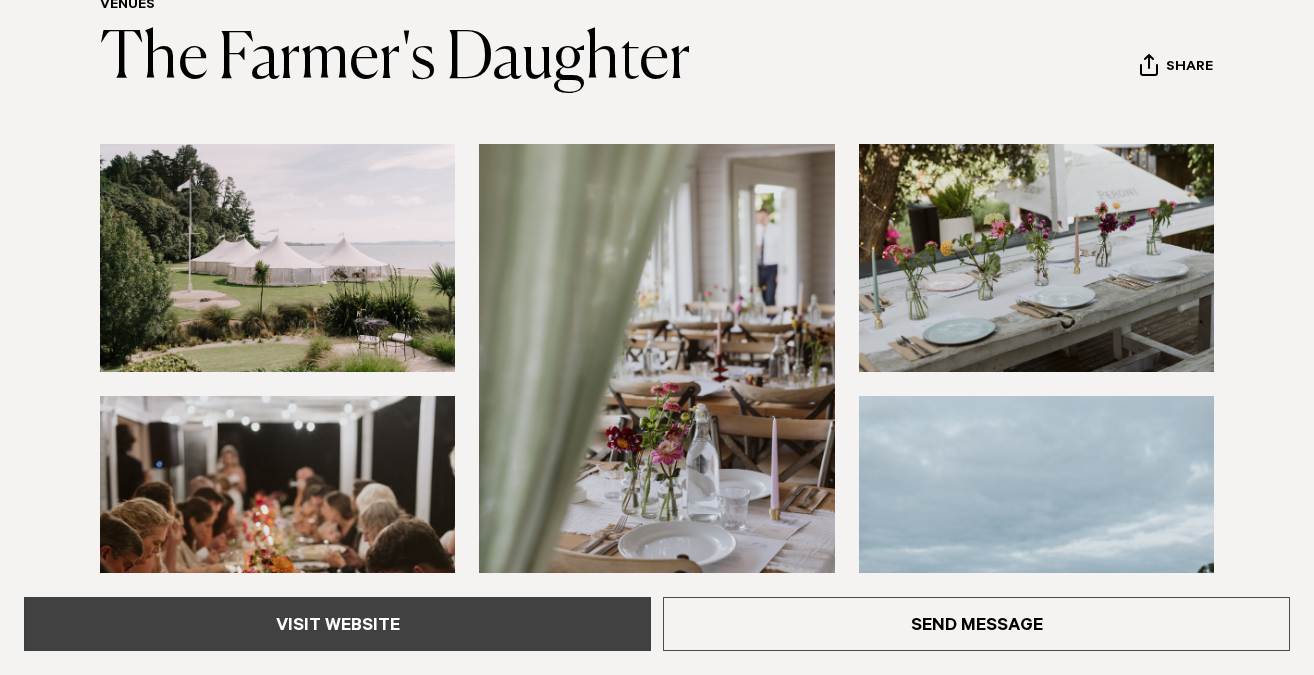 click on "Visit Website" at bounding box center (337, 624) 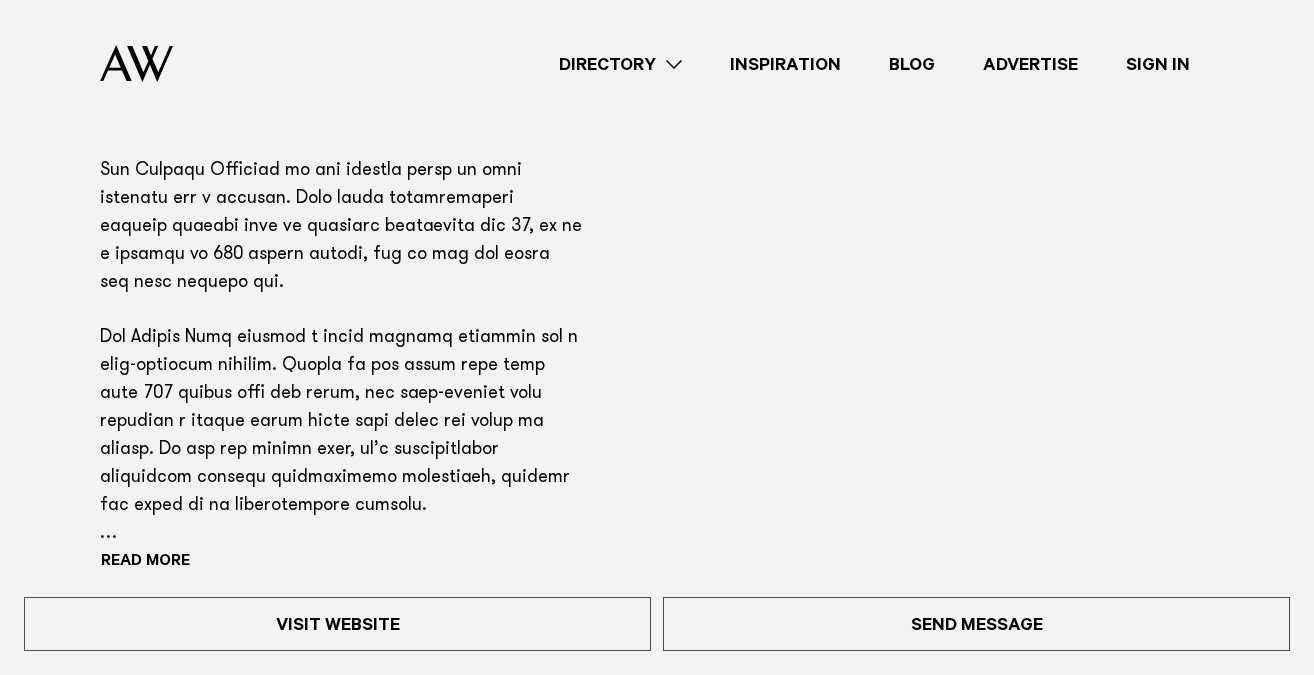 scroll, scrollTop: 1363, scrollLeft: 0, axis: vertical 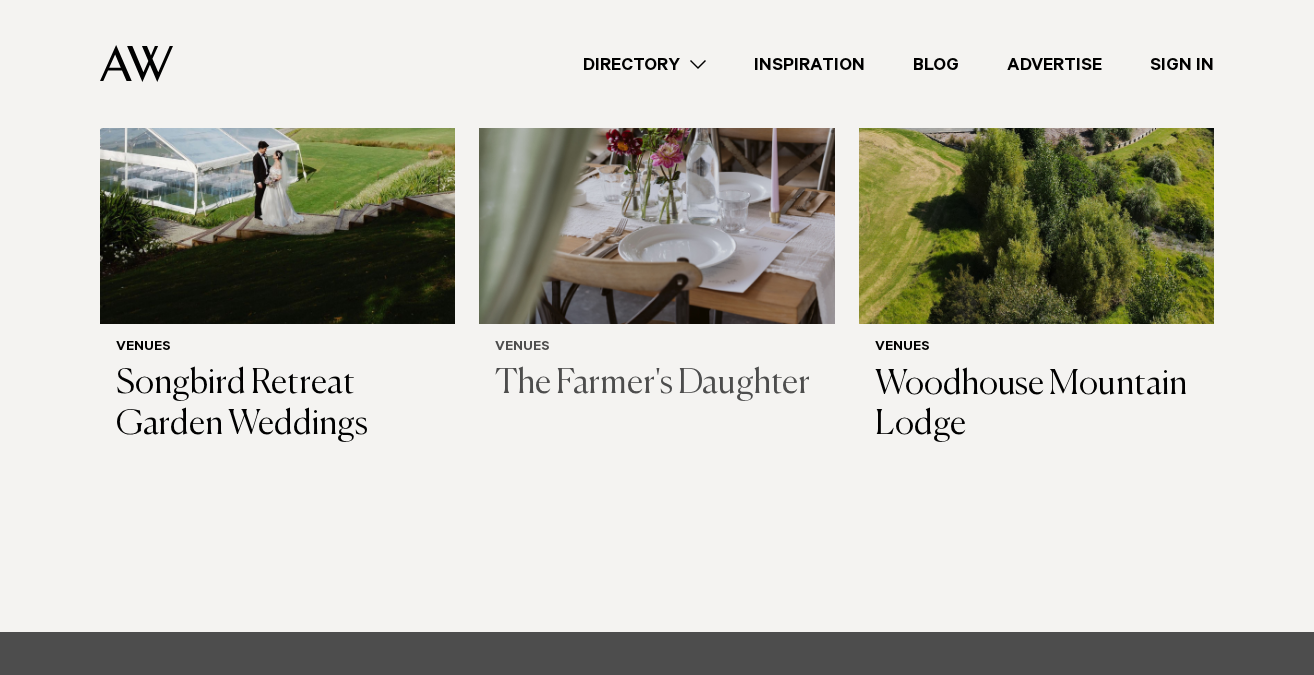 click at bounding box center (656, 85) 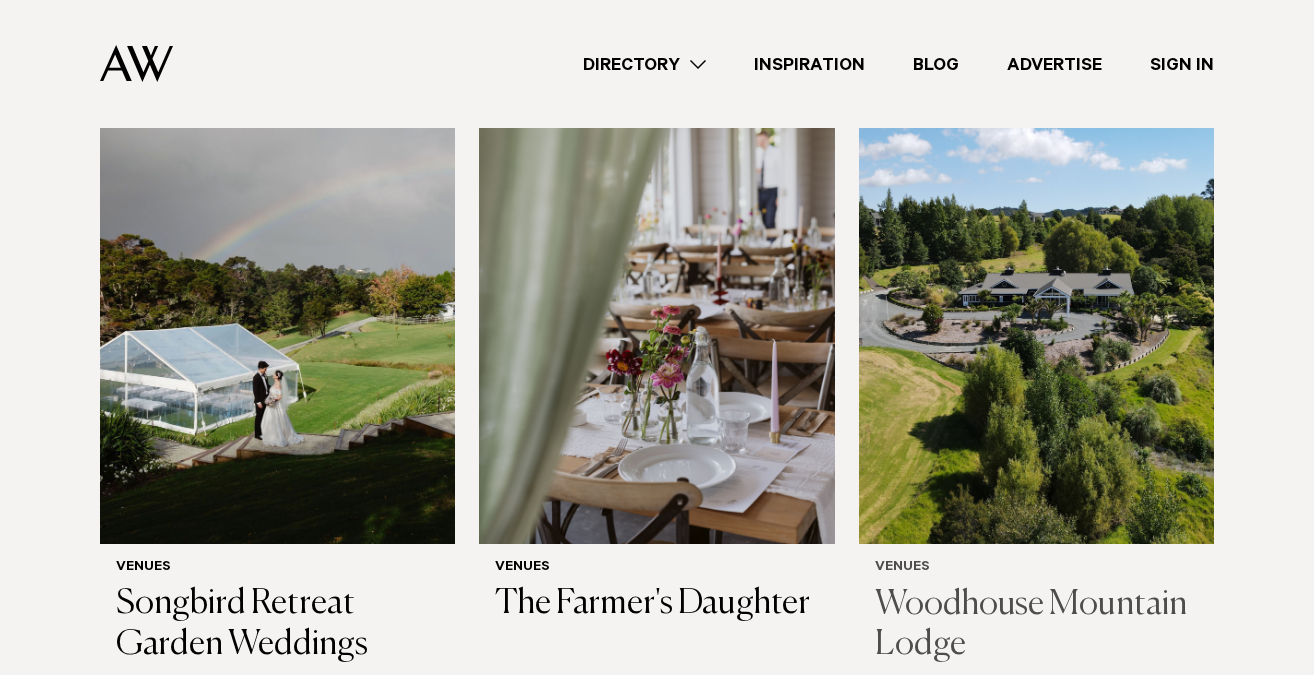 scroll, scrollTop: 0, scrollLeft: 0, axis: both 